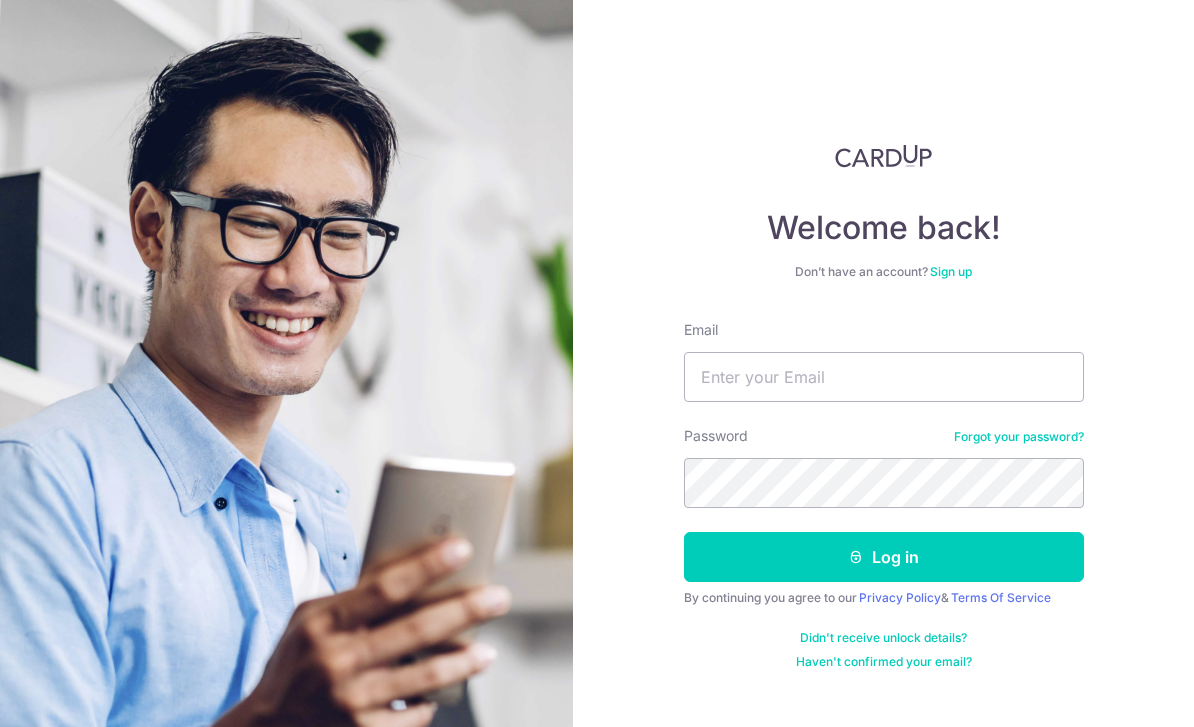scroll, scrollTop: 0, scrollLeft: 0, axis: both 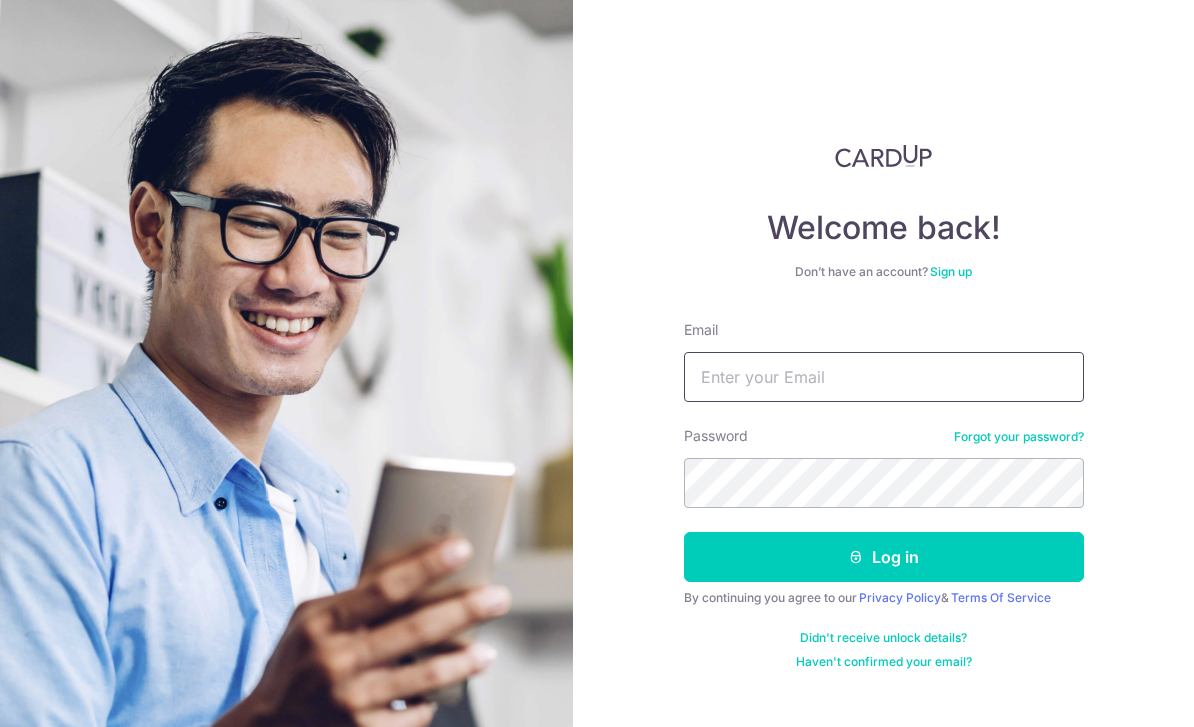 click on "Email" at bounding box center [884, 377] 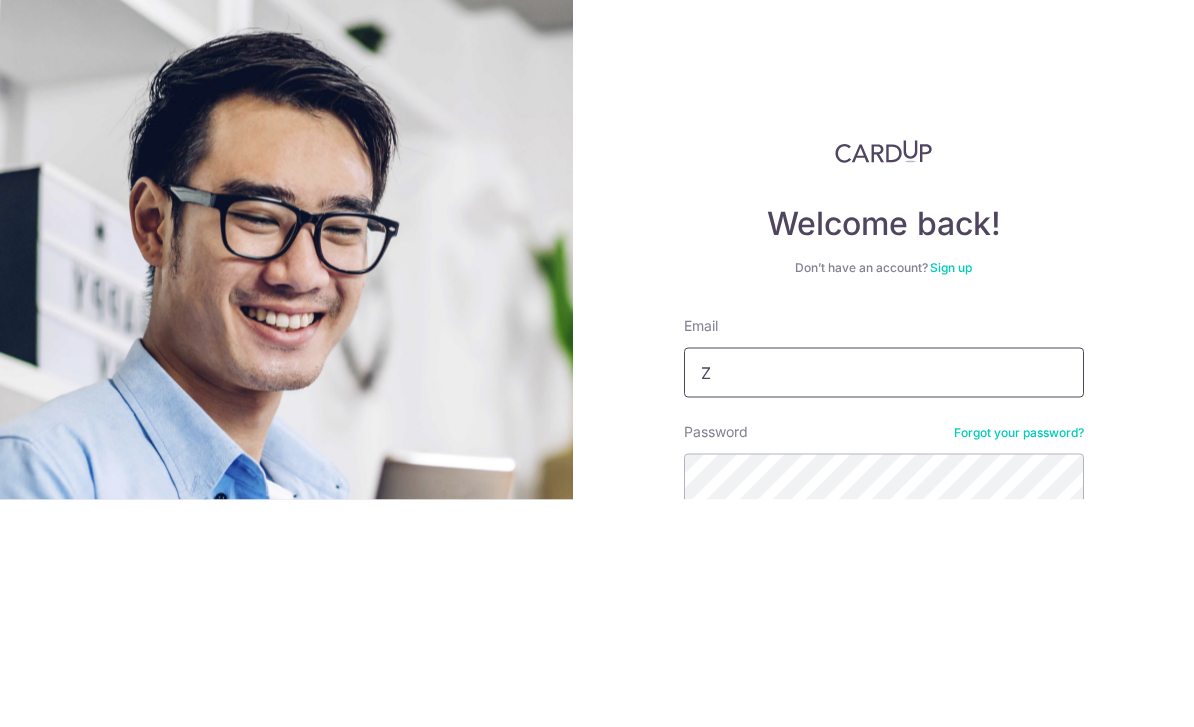 scroll, scrollTop: 23, scrollLeft: 0, axis: vertical 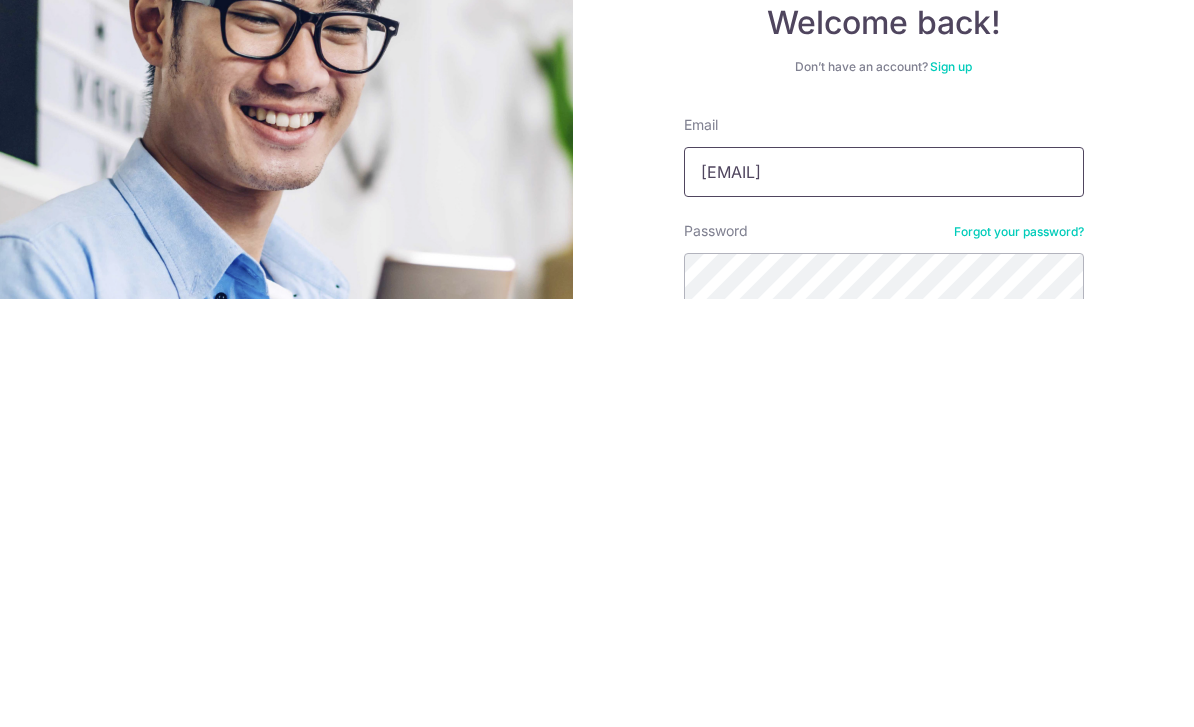 type on "Zhuopeiyi@hotmail.com" 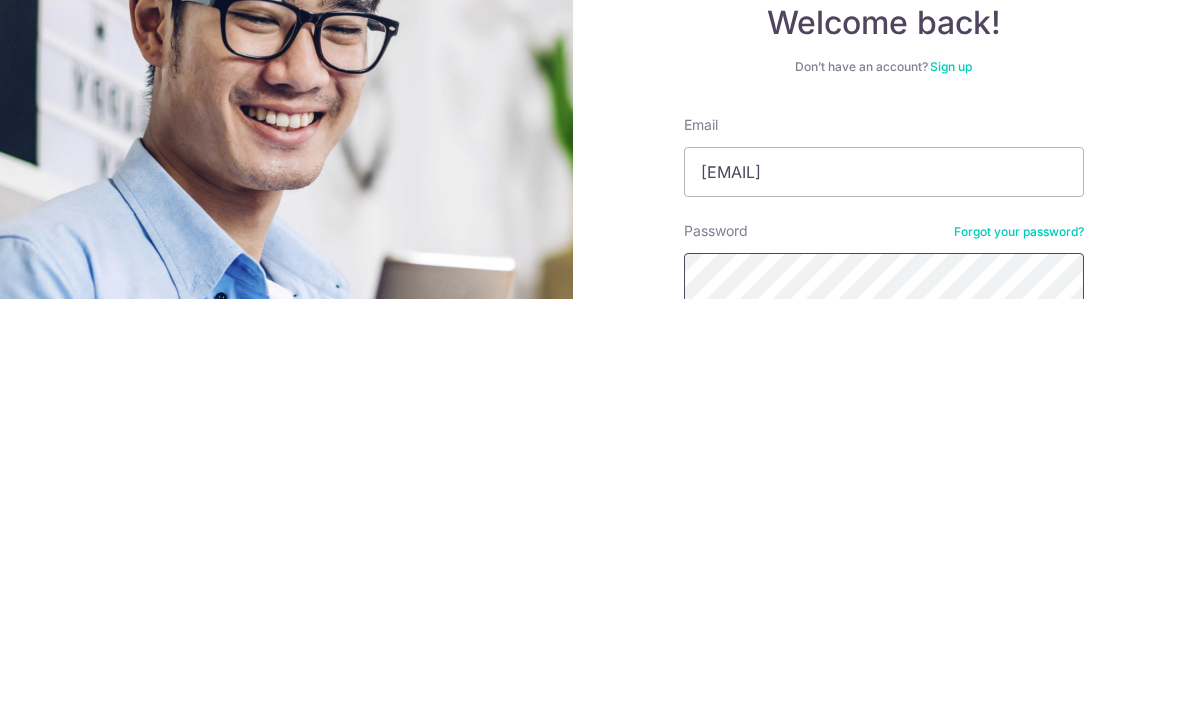 scroll, scrollTop: 64, scrollLeft: 0, axis: vertical 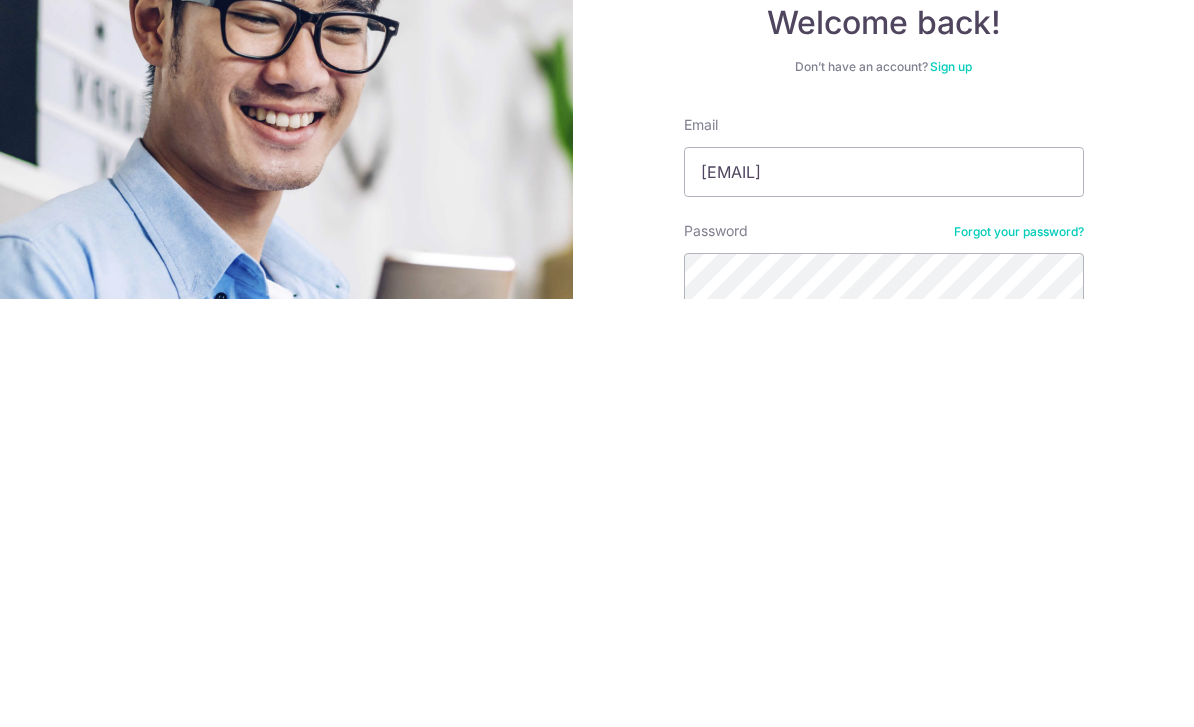 click on "Log in" at bounding box center (884, 780) 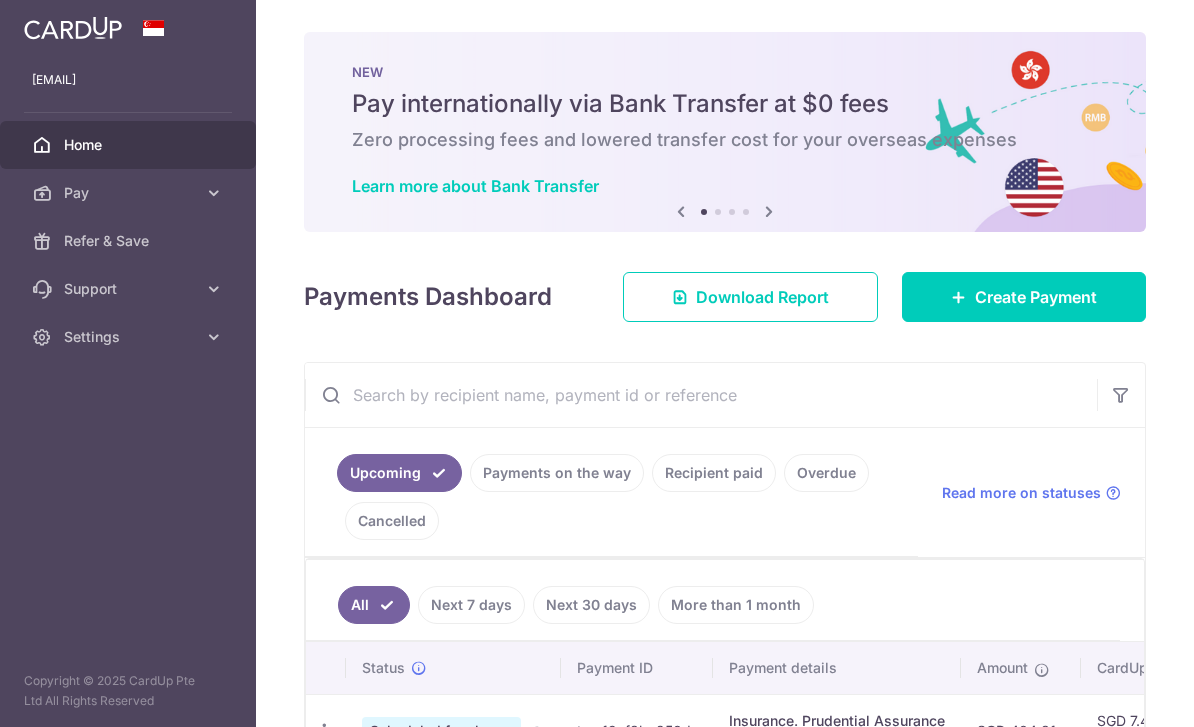 scroll, scrollTop: 0, scrollLeft: 0, axis: both 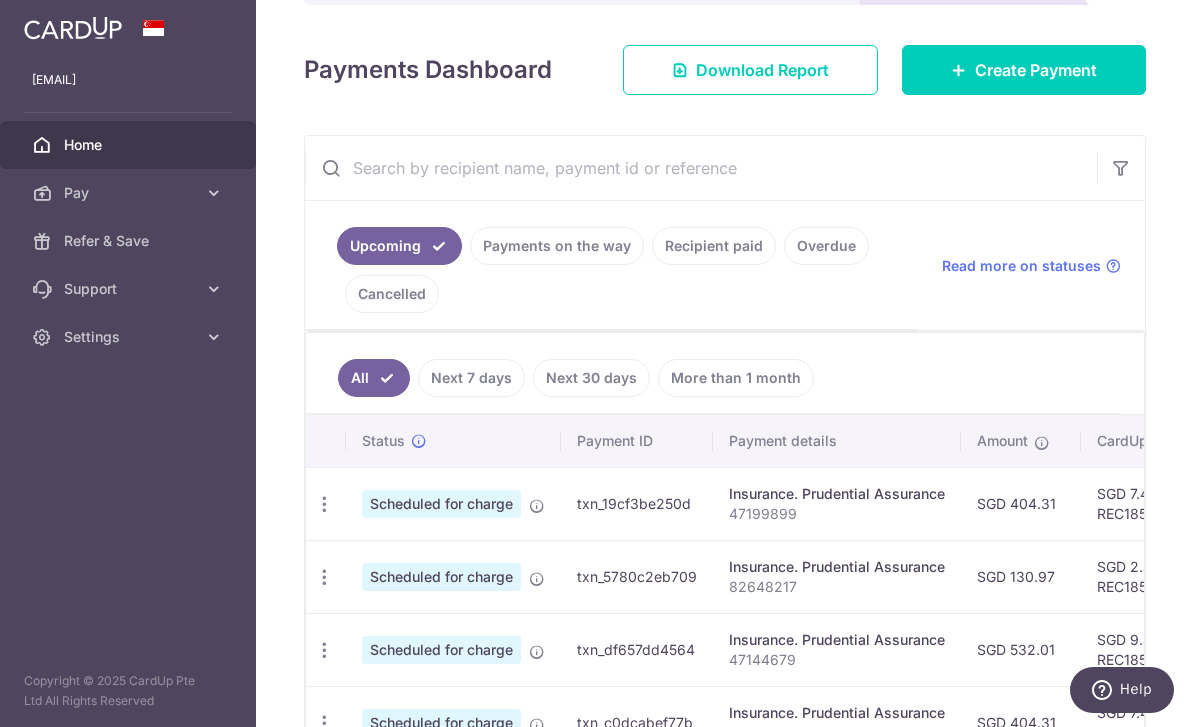 click on "Payments on the way" at bounding box center [557, 246] 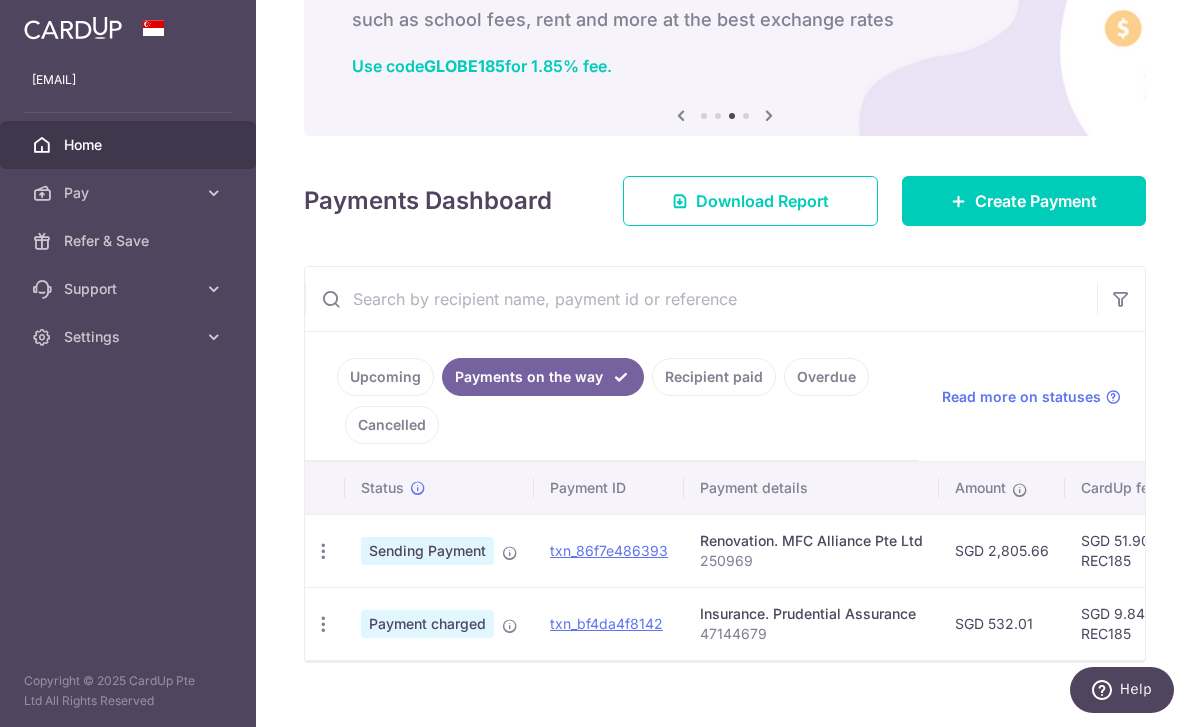 scroll, scrollTop: 119, scrollLeft: 0, axis: vertical 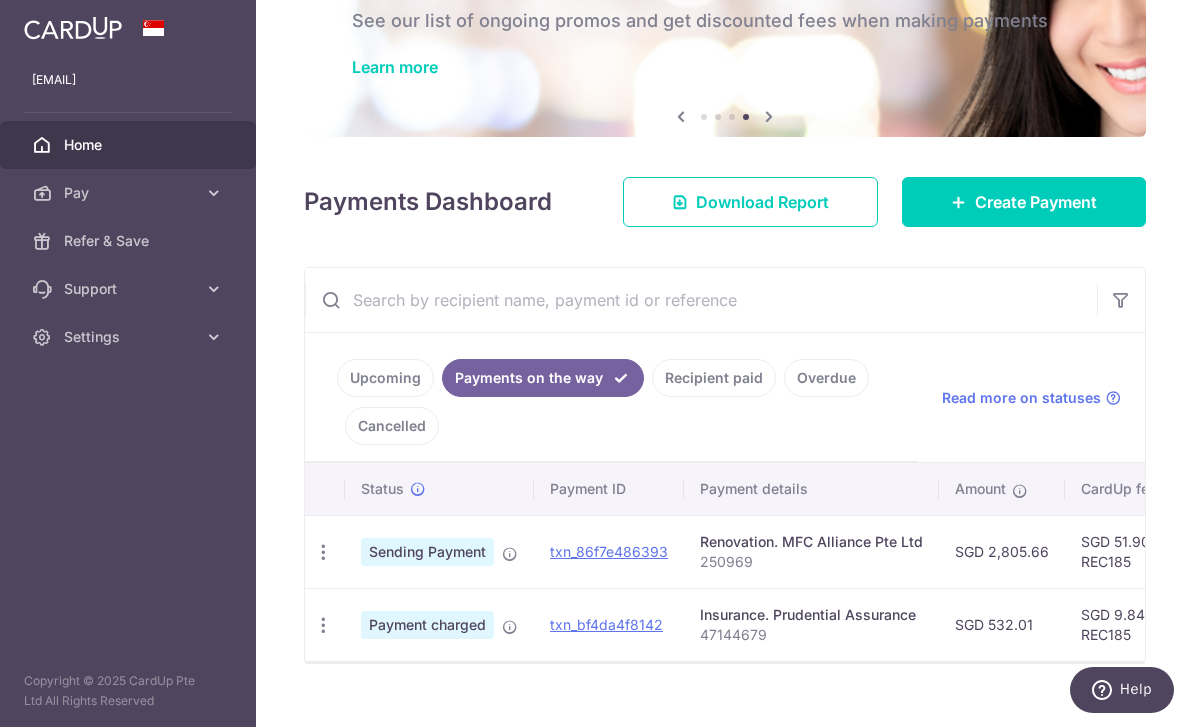 click on "Recipient paid" at bounding box center [714, 378] 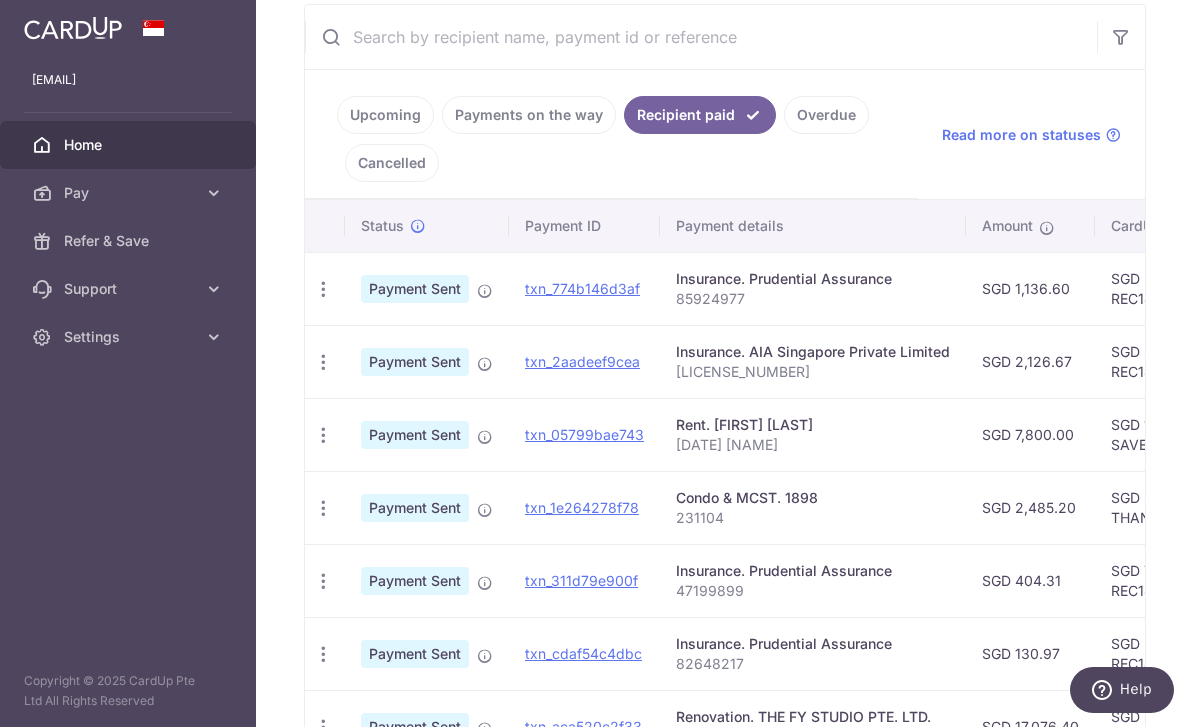 scroll, scrollTop: 384, scrollLeft: 0, axis: vertical 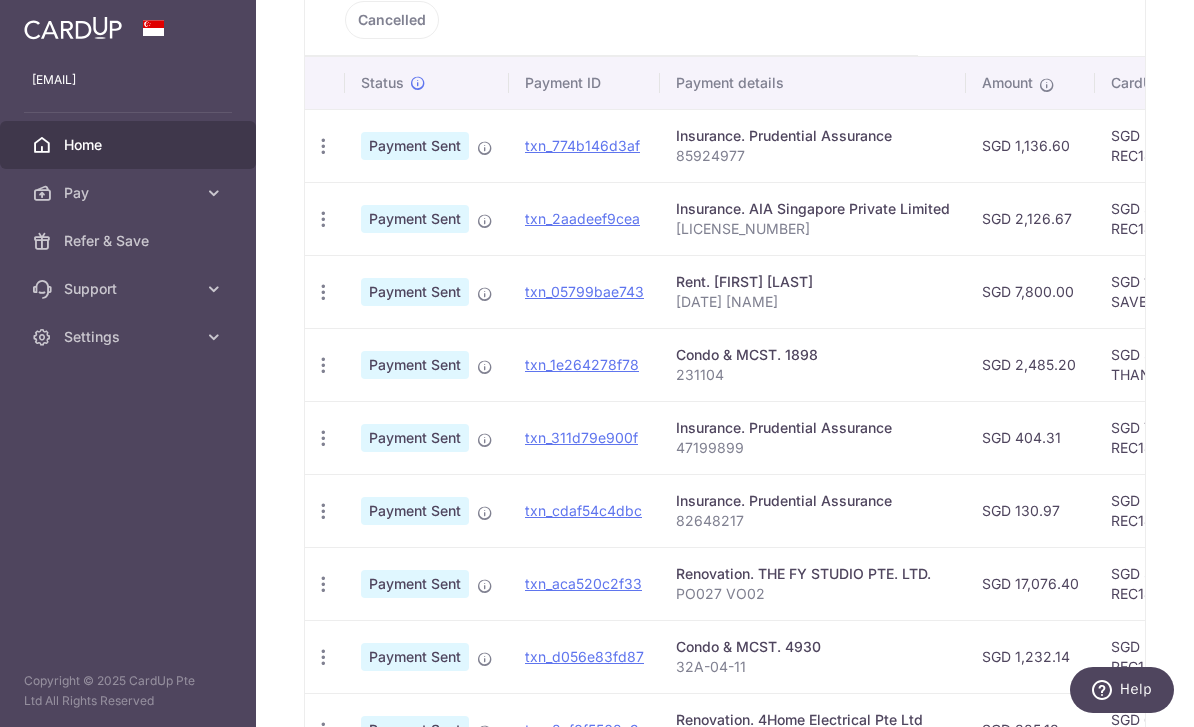 click on "txn_2aadeef9cea" at bounding box center [582, 218] 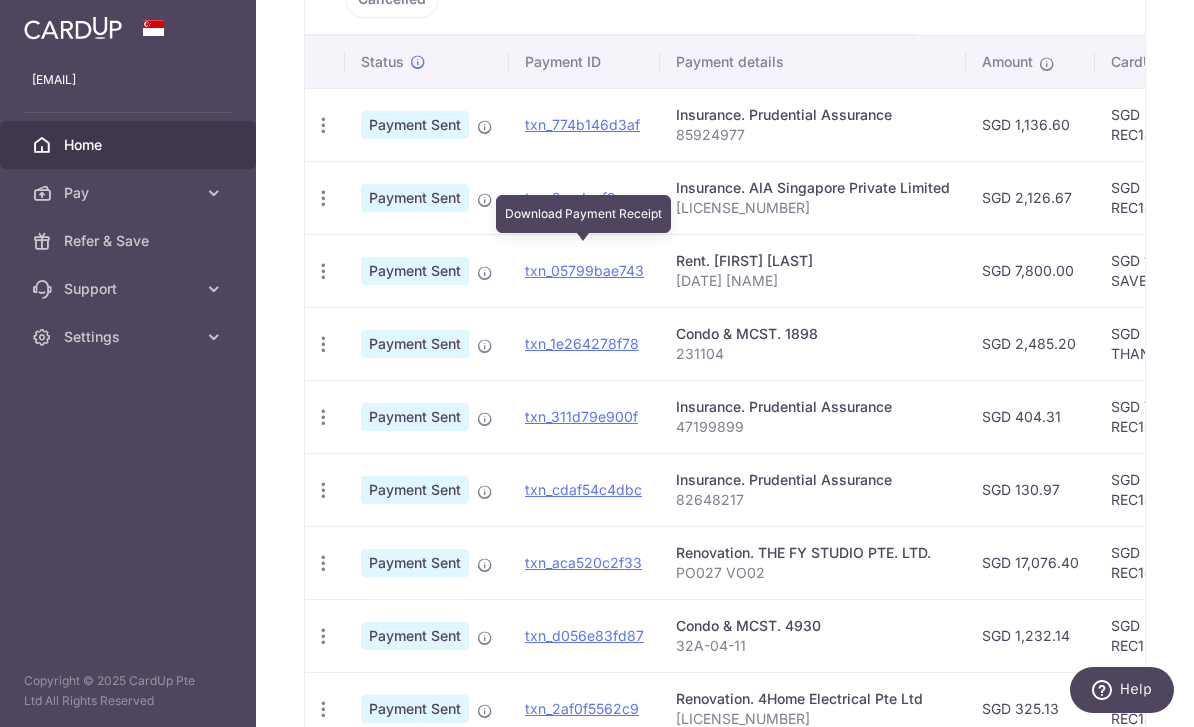 scroll, scrollTop: 520, scrollLeft: 0, axis: vertical 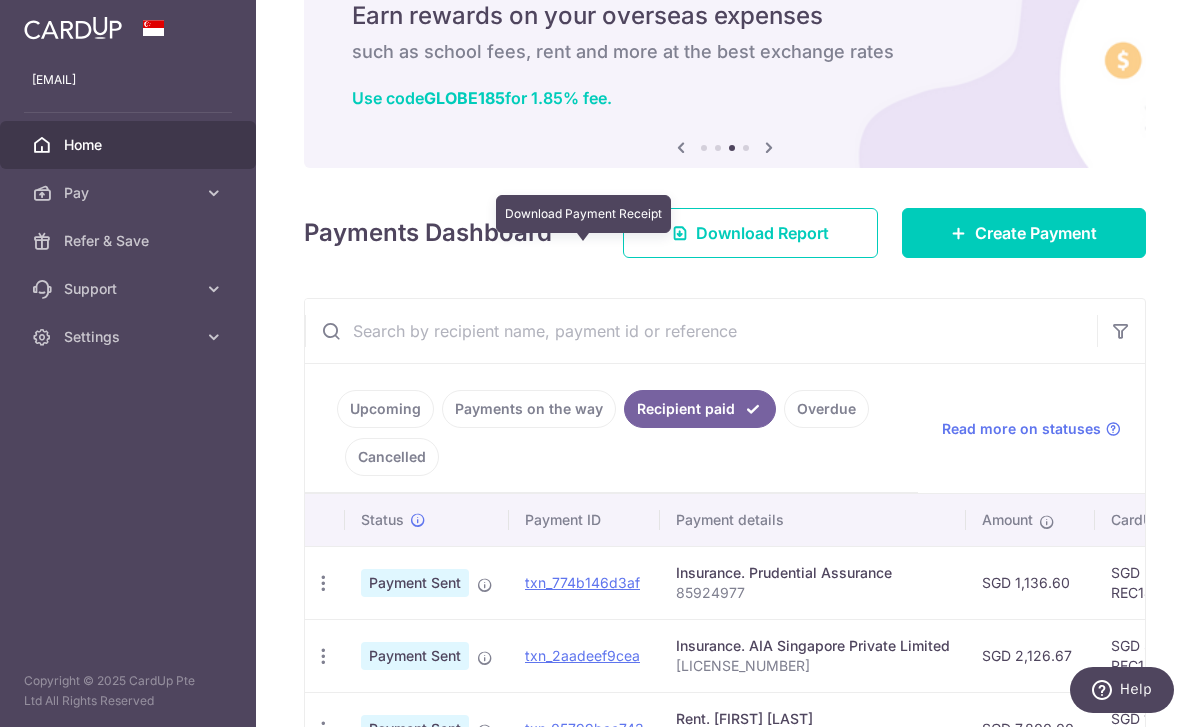 click on "Create Payment" at bounding box center (1036, 233) 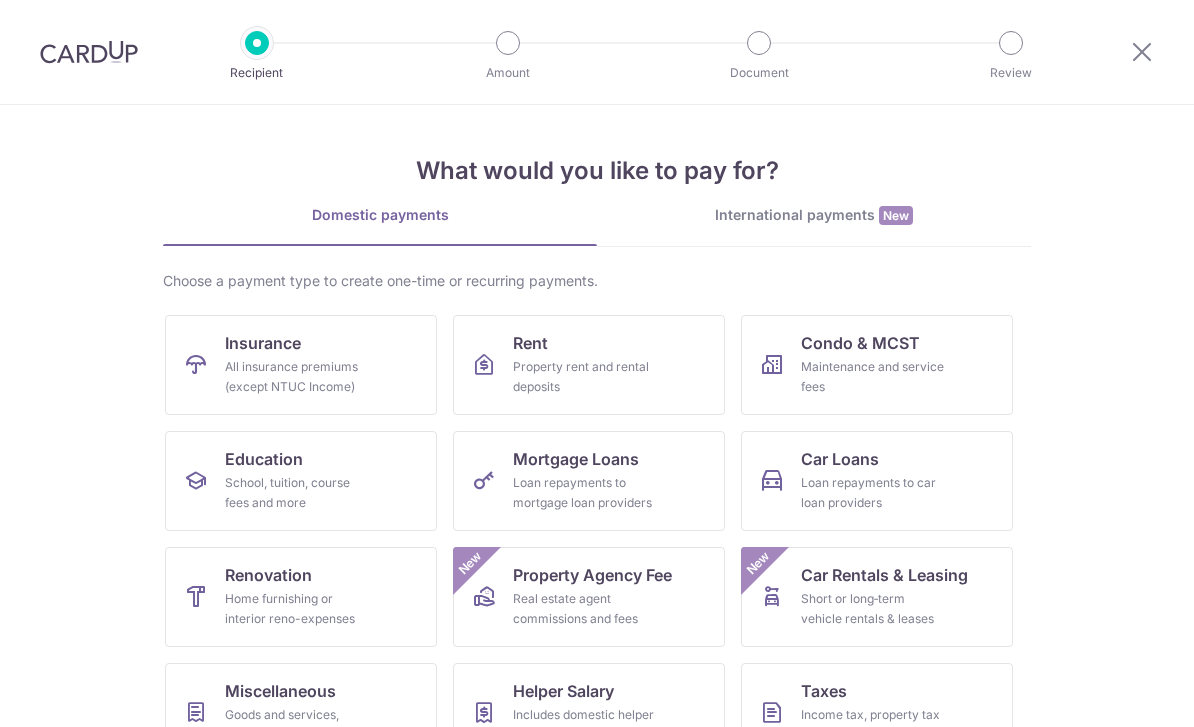 scroll, scrollTop: 0, scrollLeft: 0, axis: both 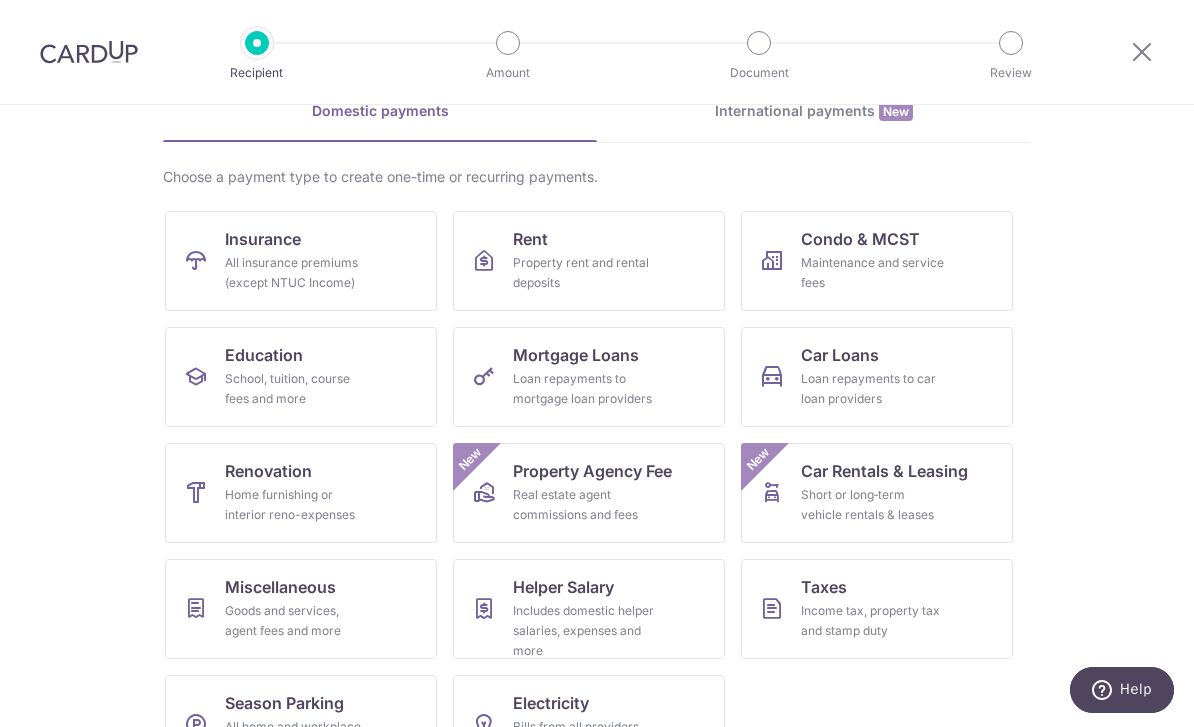 click at bounding box center [196, 493] 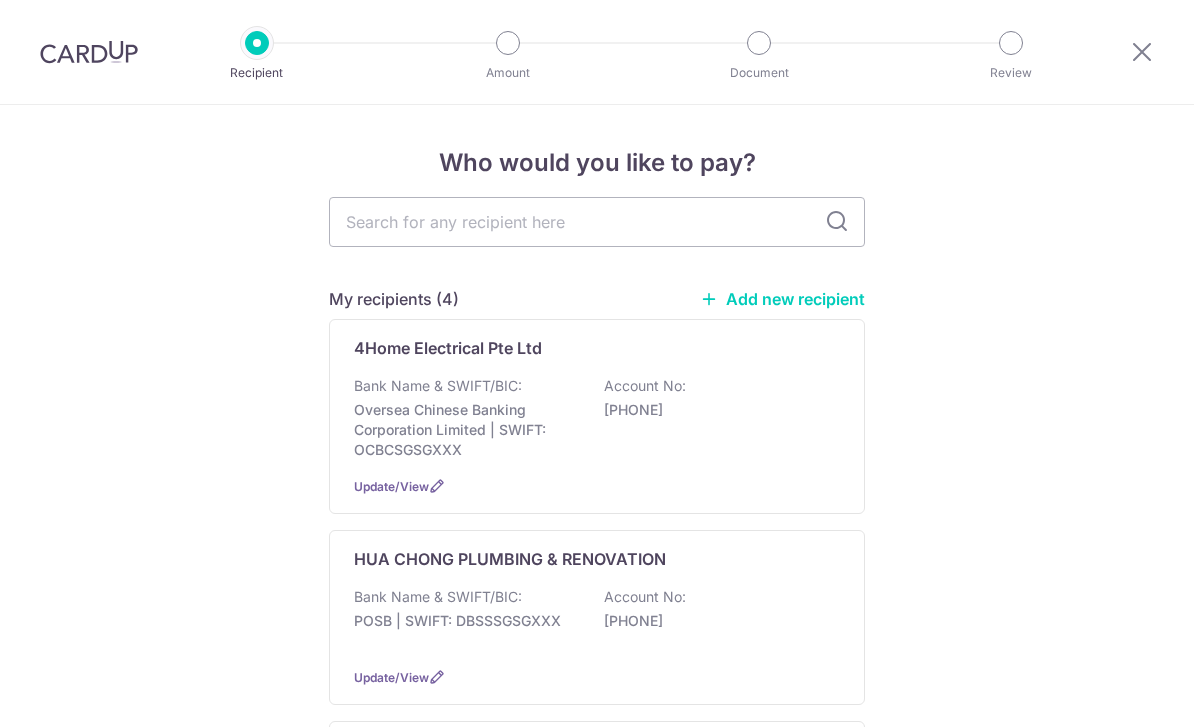 scroll, scrollTop: 0, scrollLeft: 0, axis: both 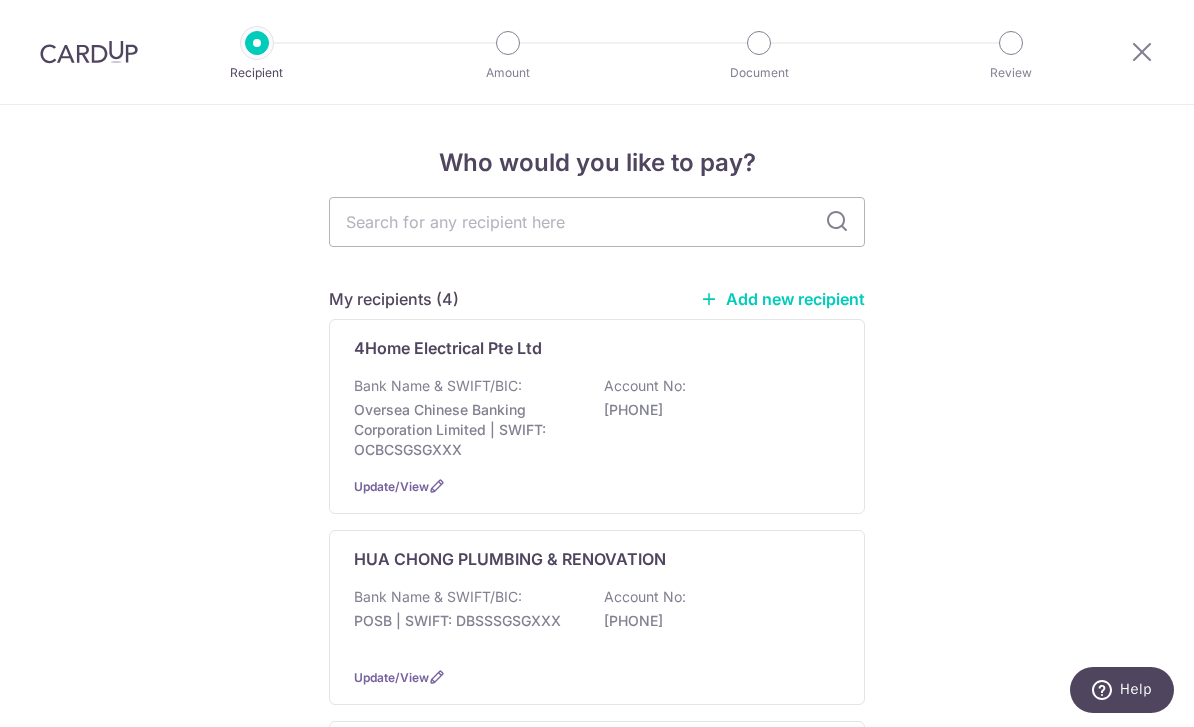 click at bounding box center (597, 222) 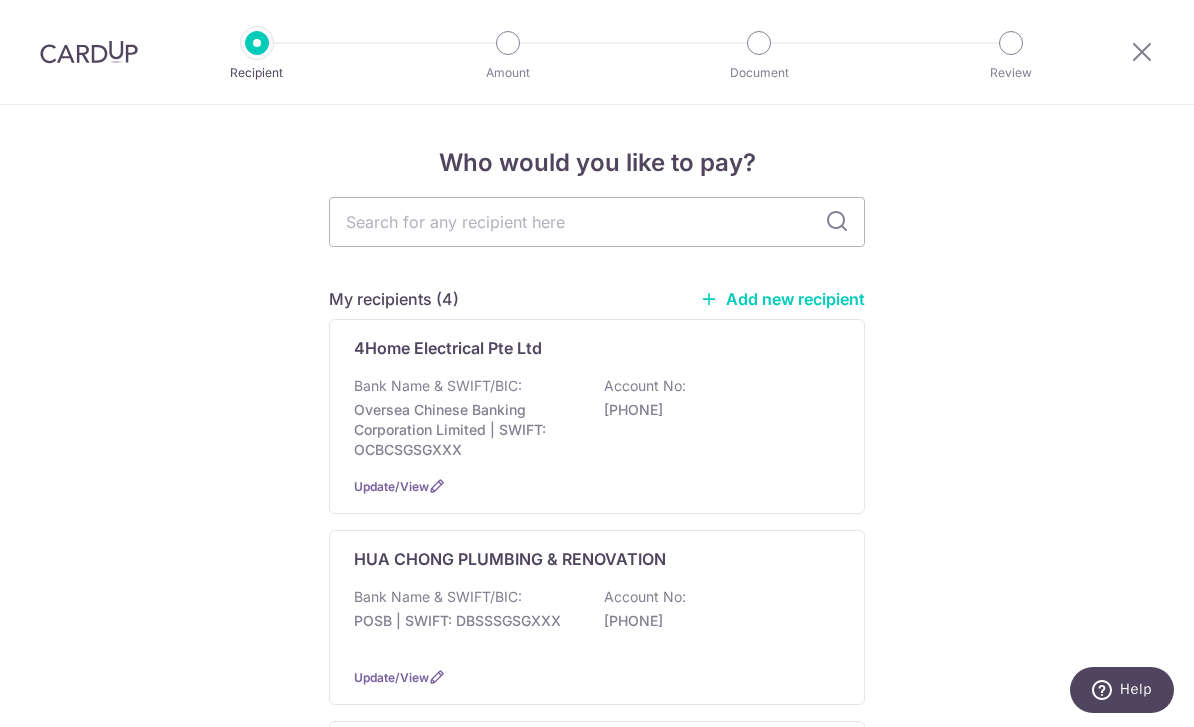 click on "Add new recipient" at bounding box center [782, 299] 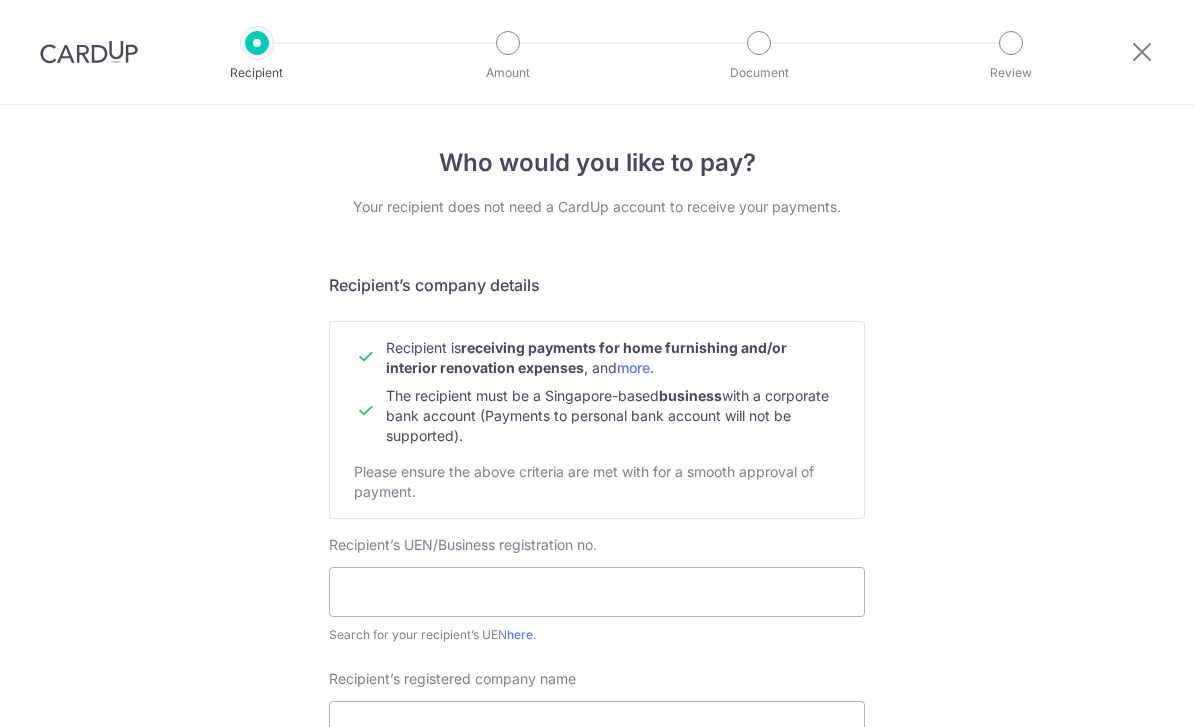 scroll, scrollTop: 0, scrollLeft: 0, axis: both 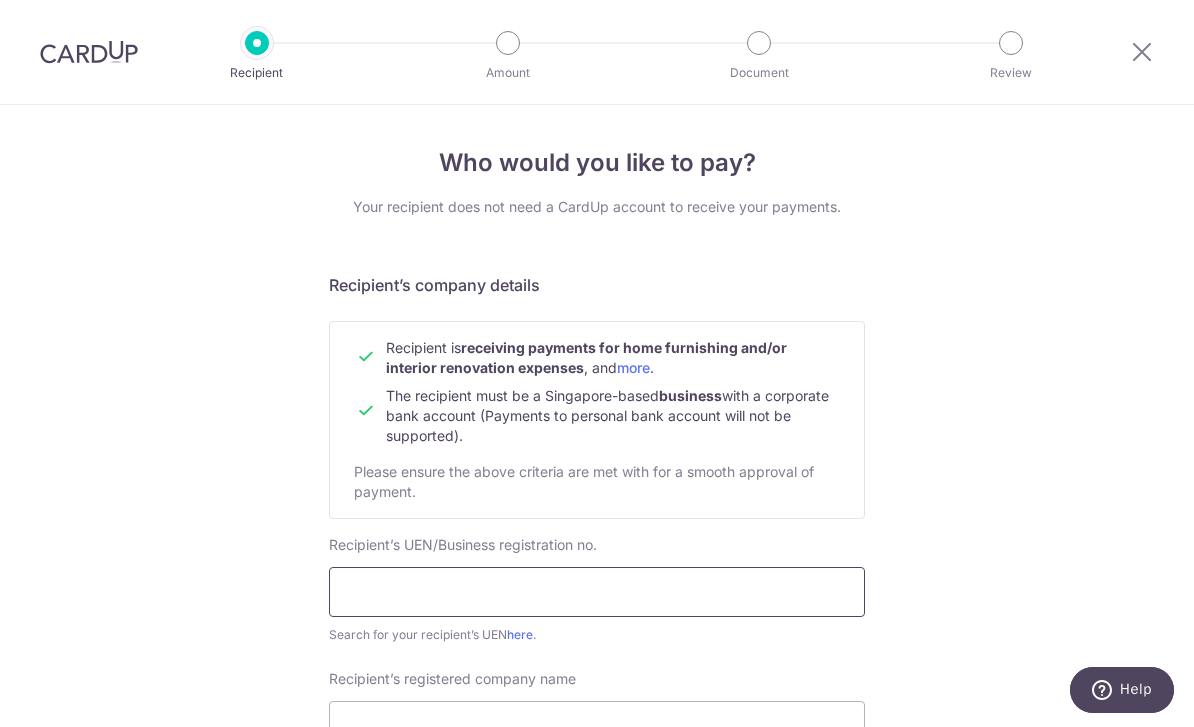 click at bounding box center (597, 592) 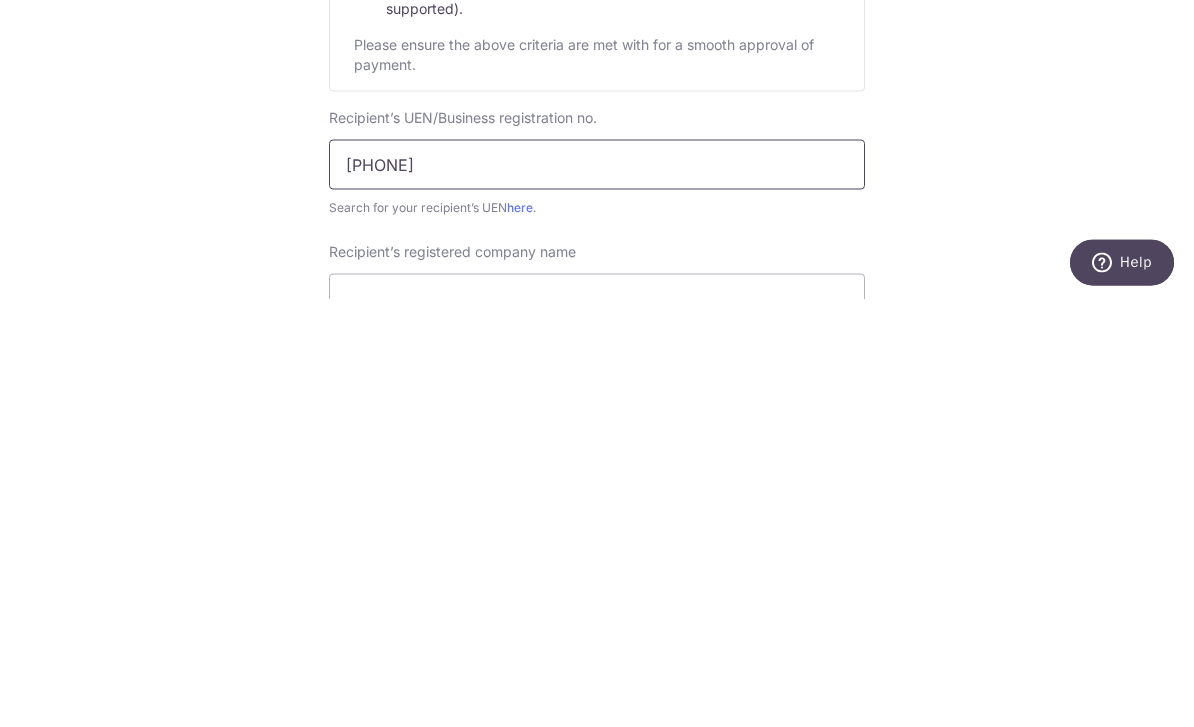 scroll, scrollTop: 92, scrollLeft: 0, axis: vertical 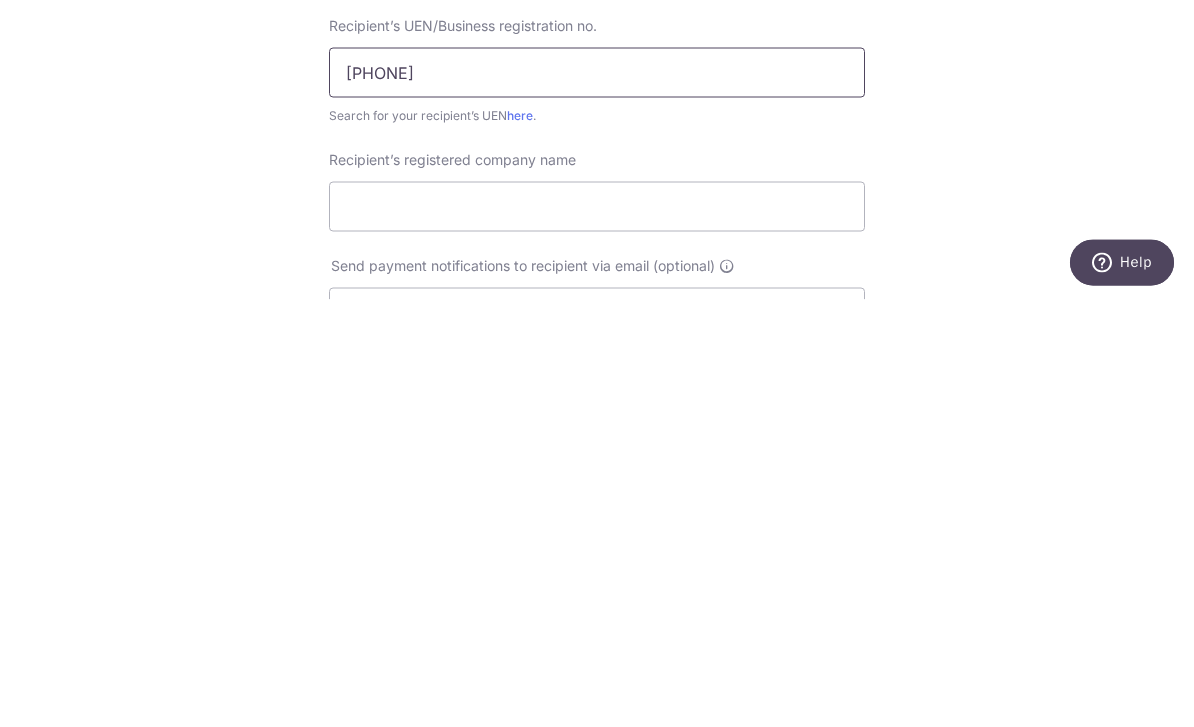type on "202240326D" 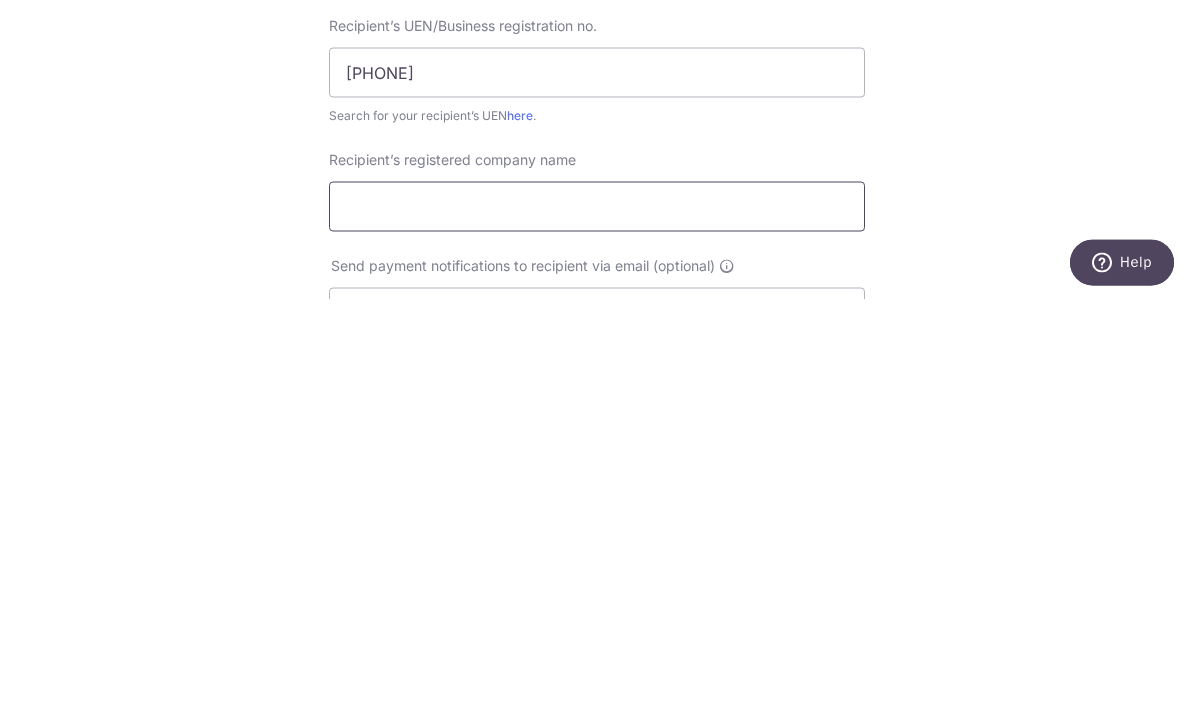 click on "Recipient’s registered company name" at bounding box center [597, 634] 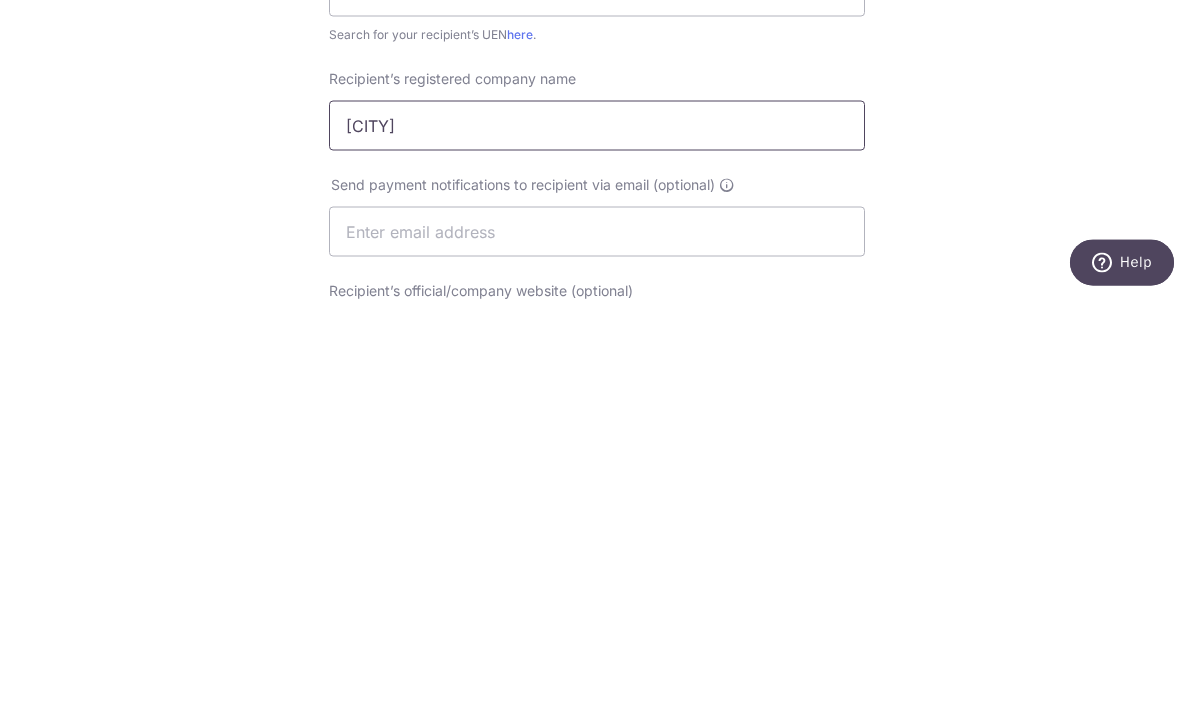 scroll, scrollTop: 183, scrollLeft: 0, axis: vertical 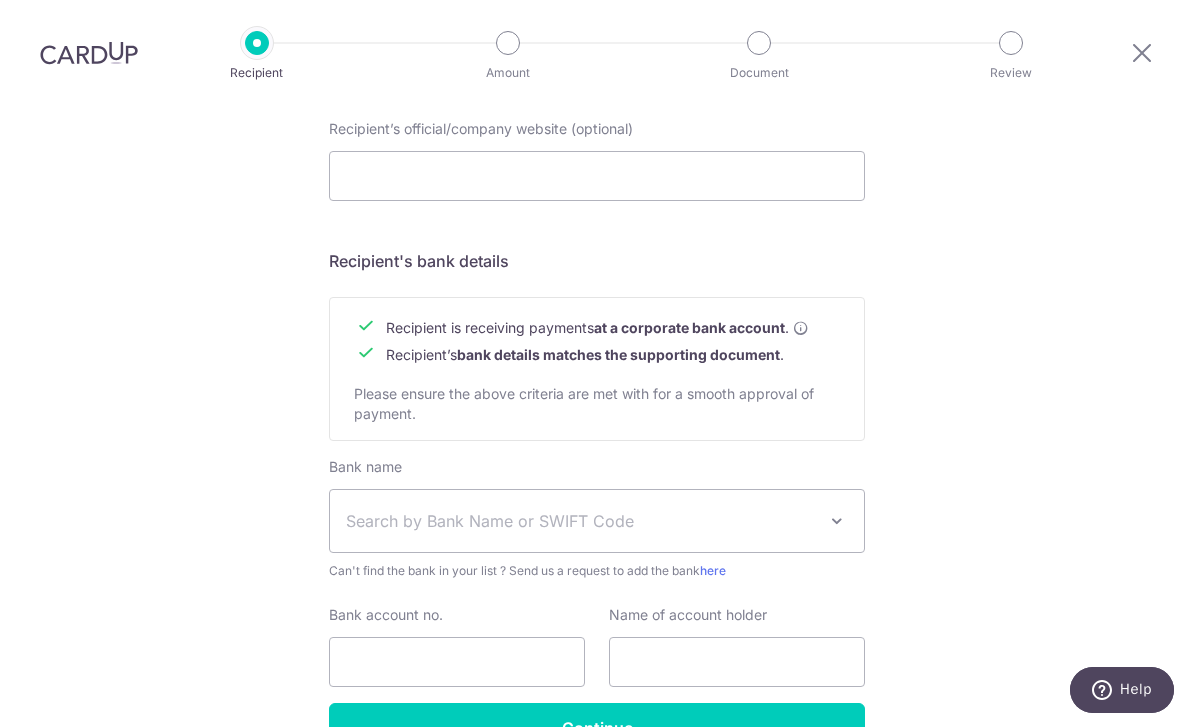 type on "Brick Ville Pte Ltd" 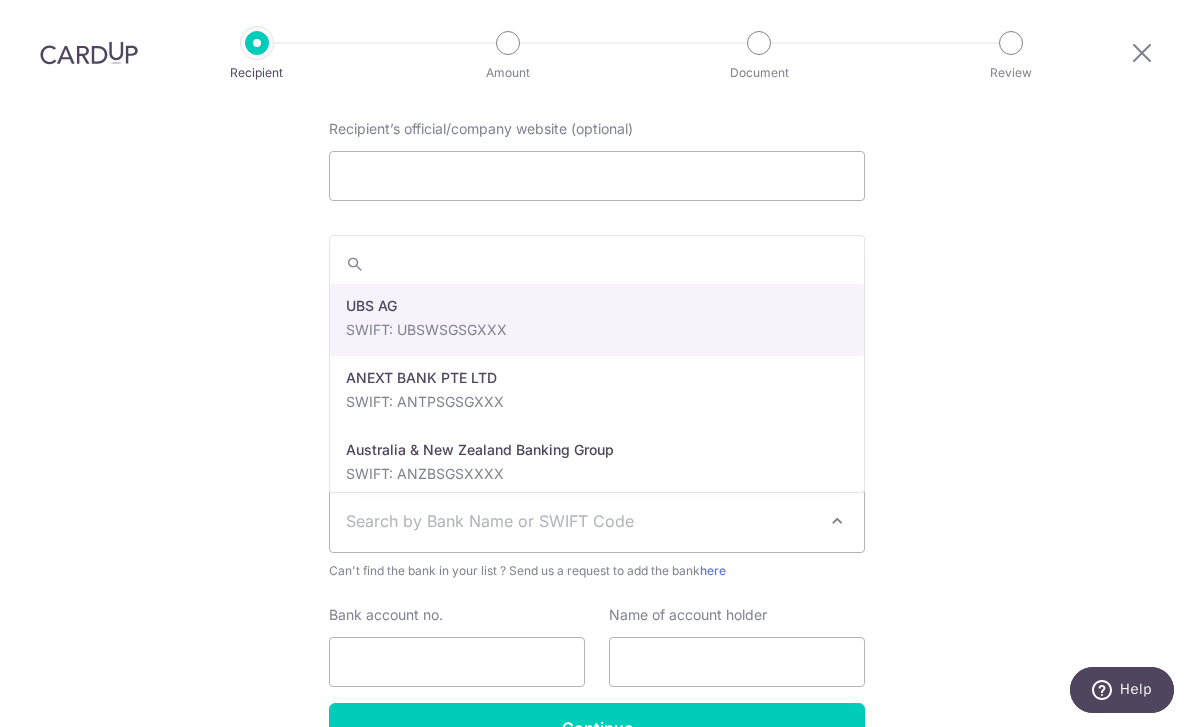 click at bounding box center (597, 264) 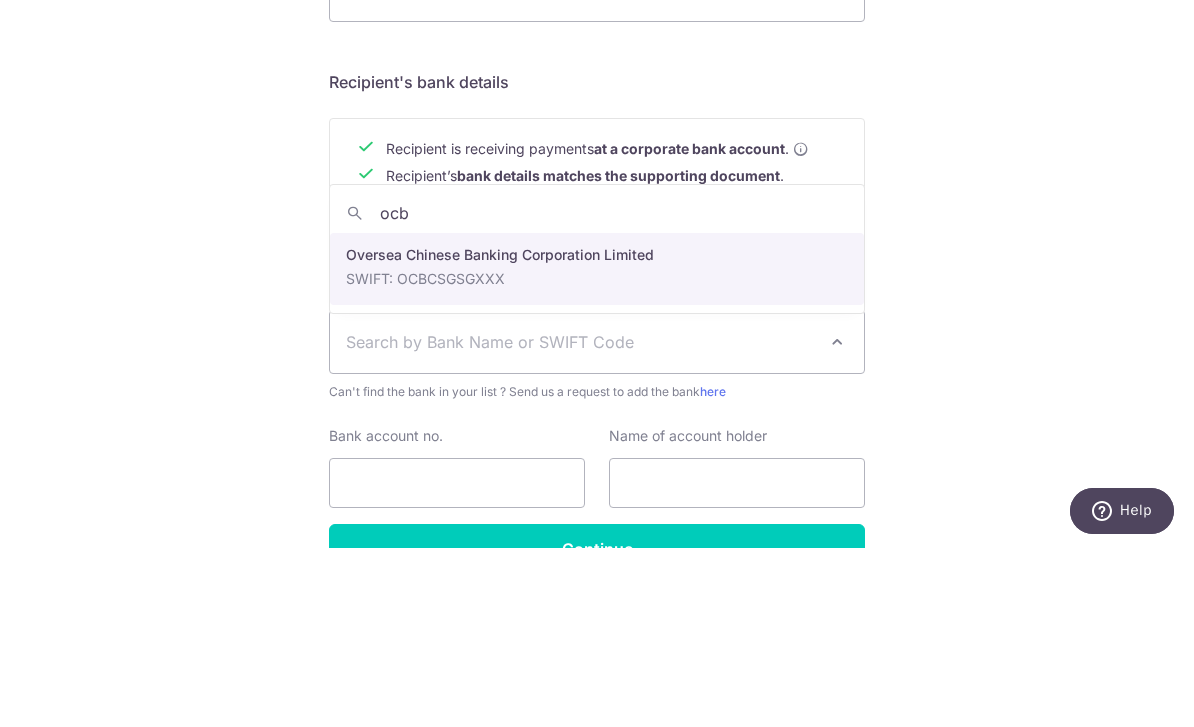 type on "ocbc" 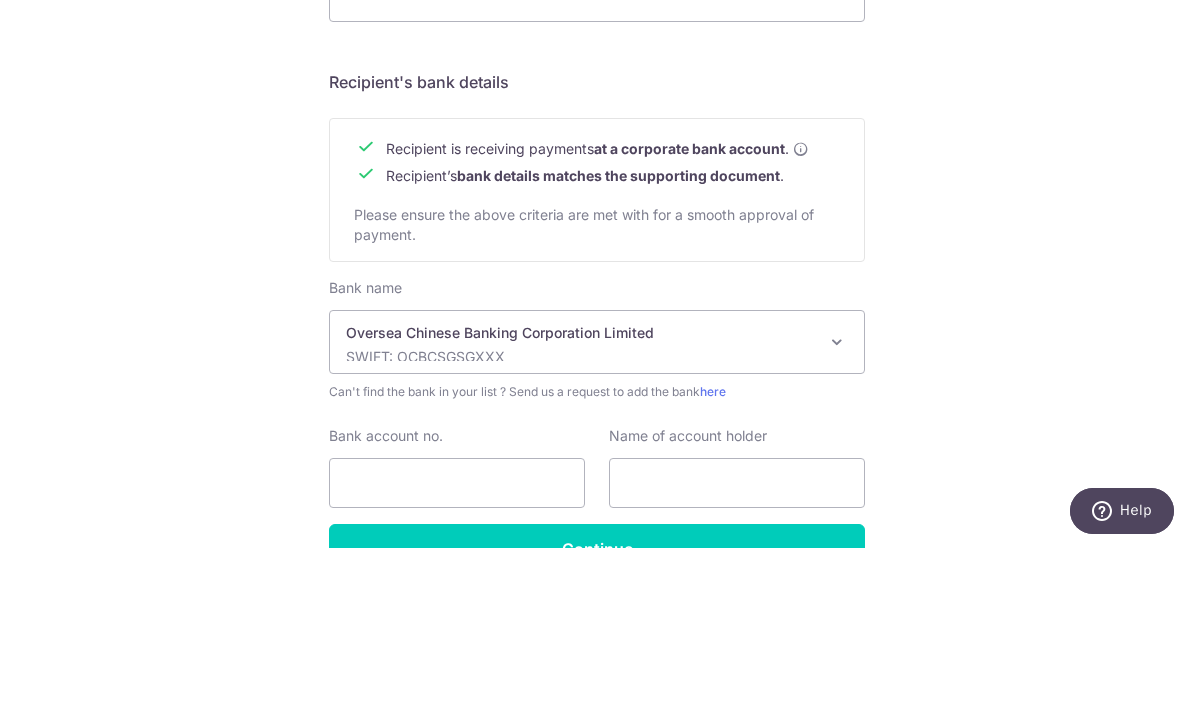 select on "12" 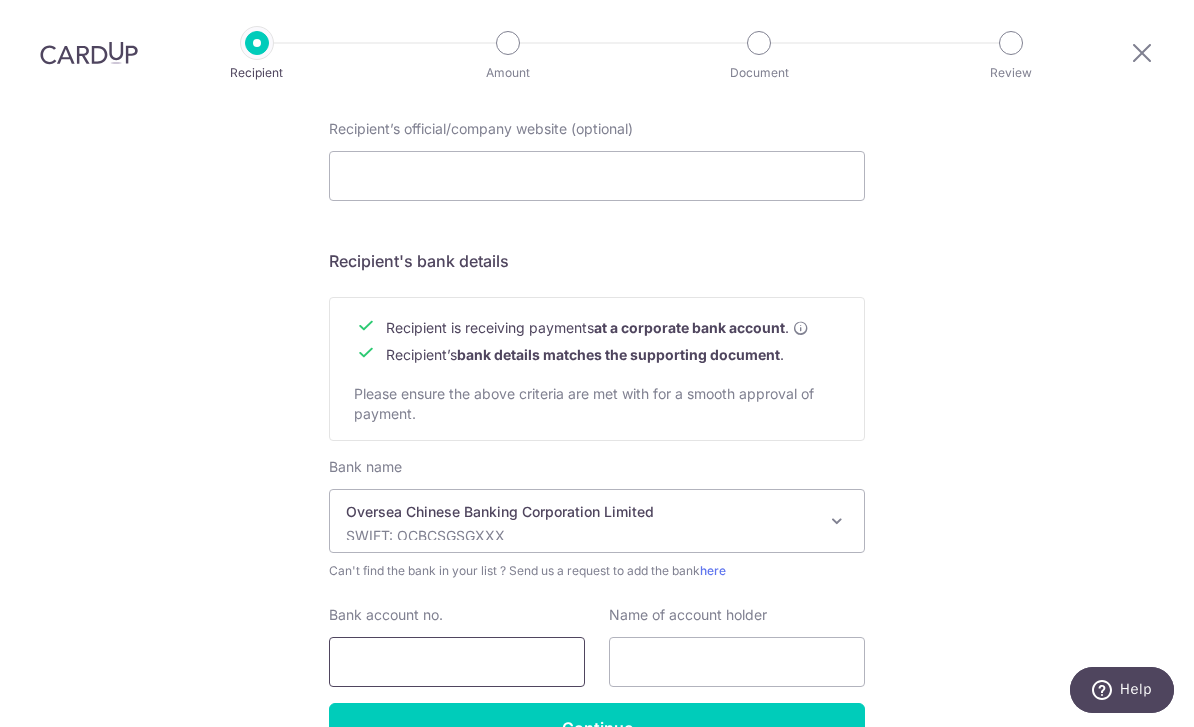 click on "Bank account no." at bounding box center [457, 662] 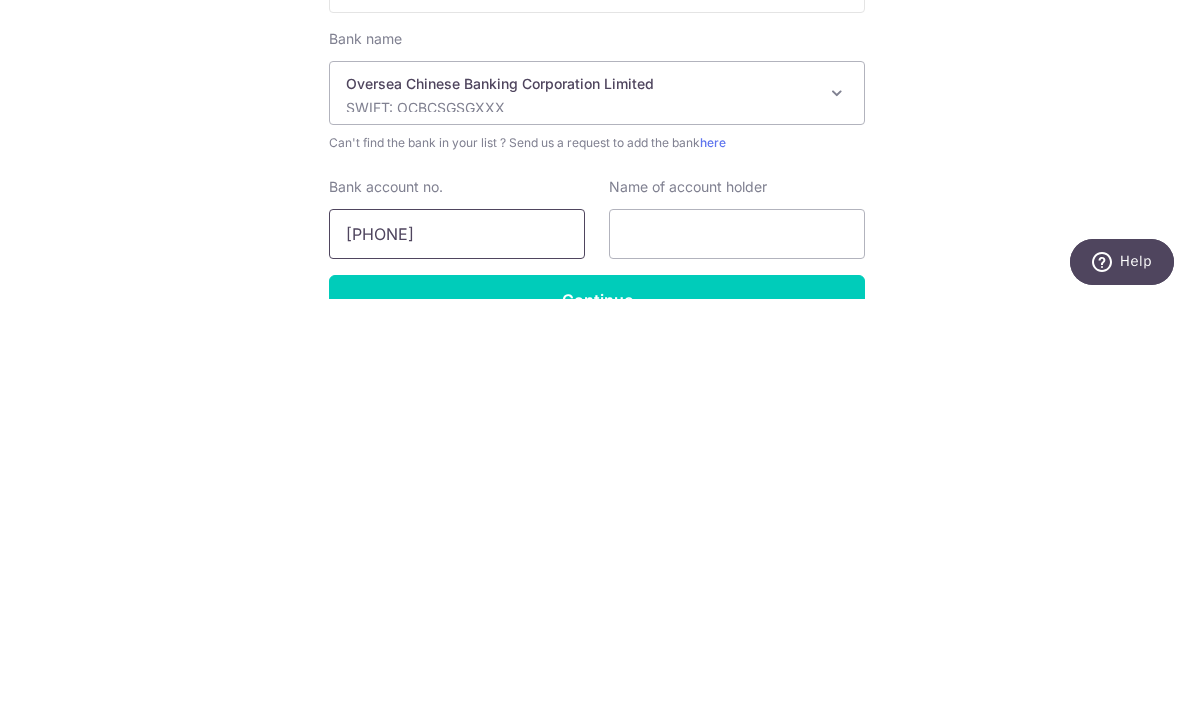 type on "595703224001" 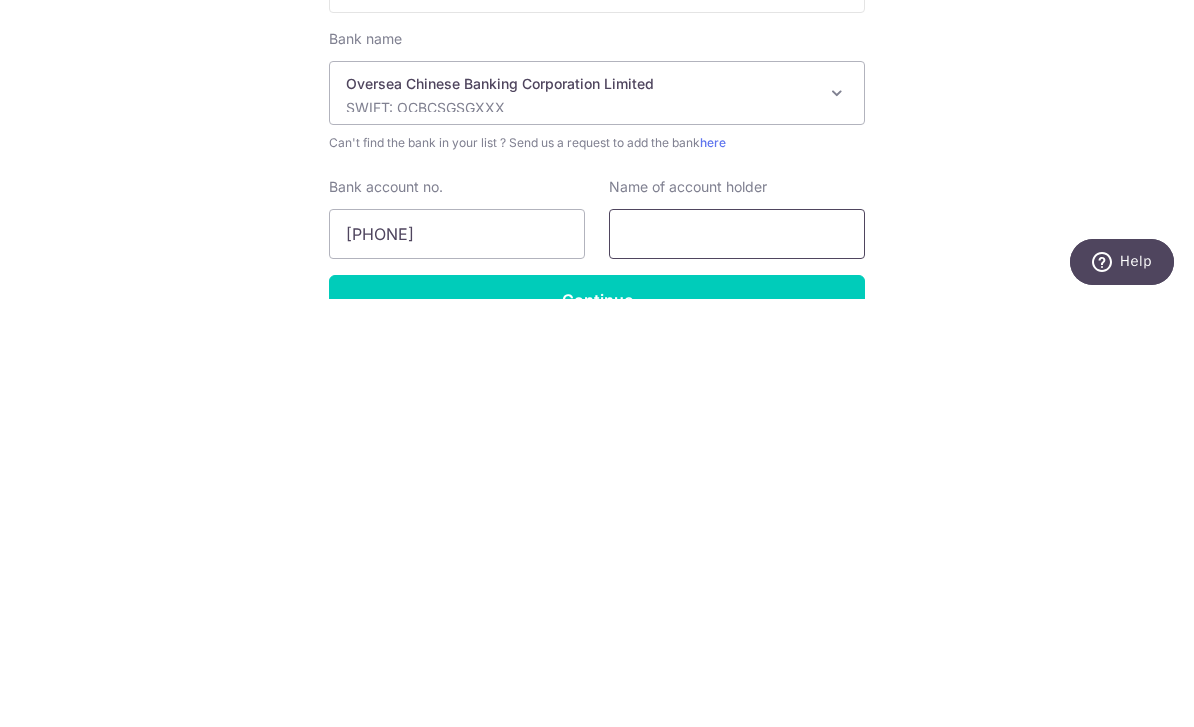 click at bounding box center [737, 662] 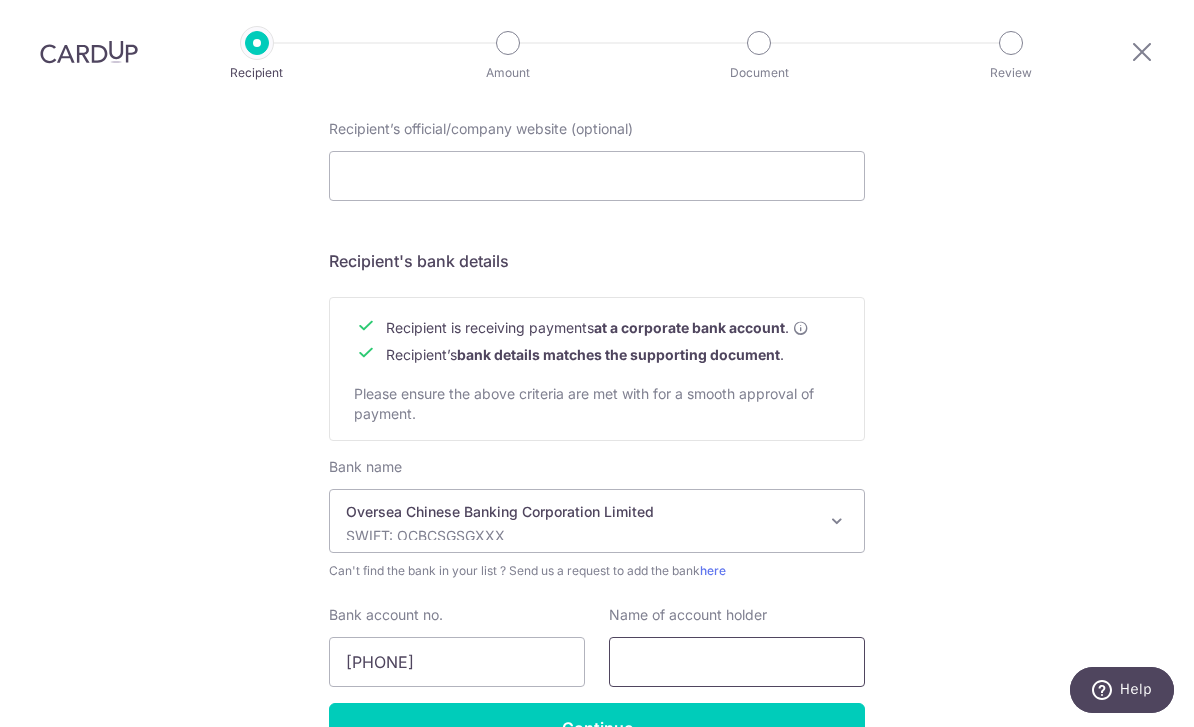 scroll, scrollTop: 0, scrollLeft: 0, axis: both 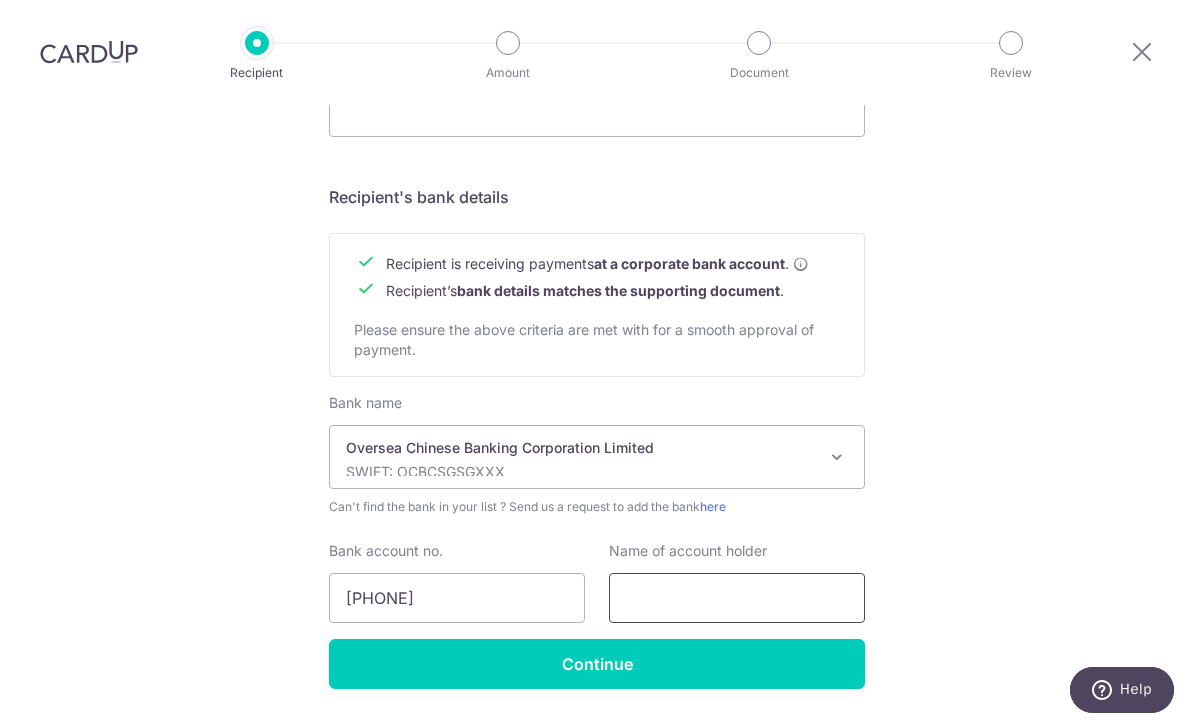 click at bounding box center (737, 598) 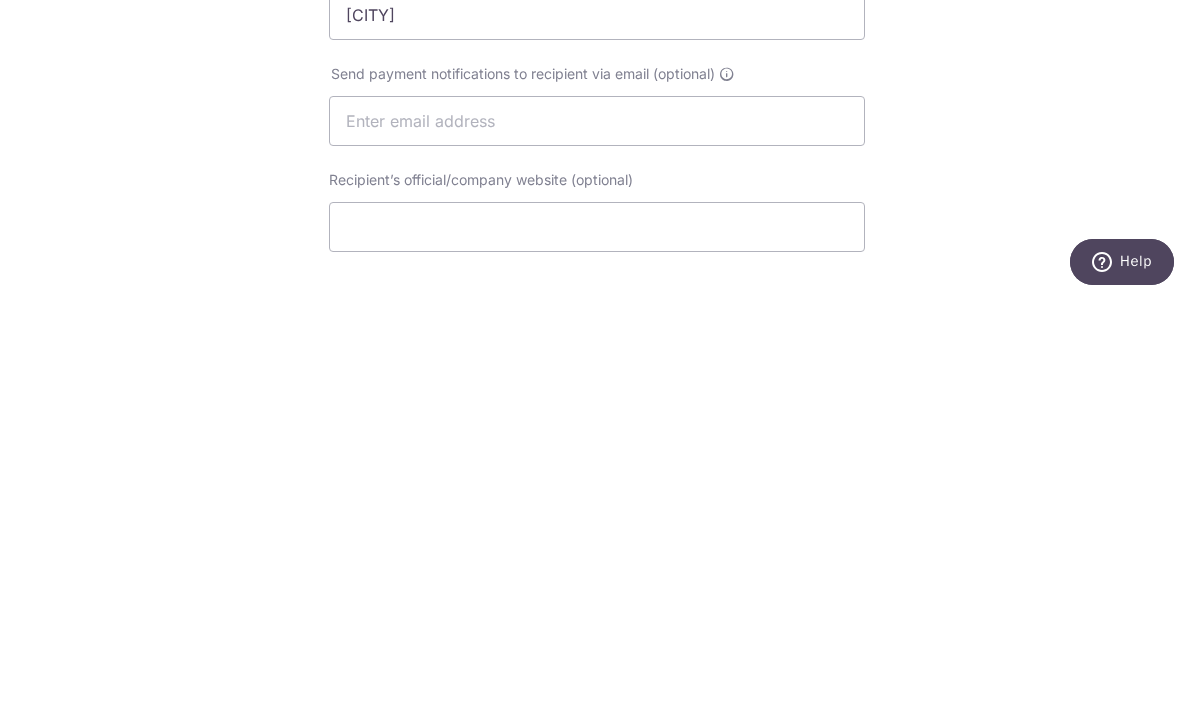 scroll, scrollTop: 826, scrollLeft: 0, axis: vertical 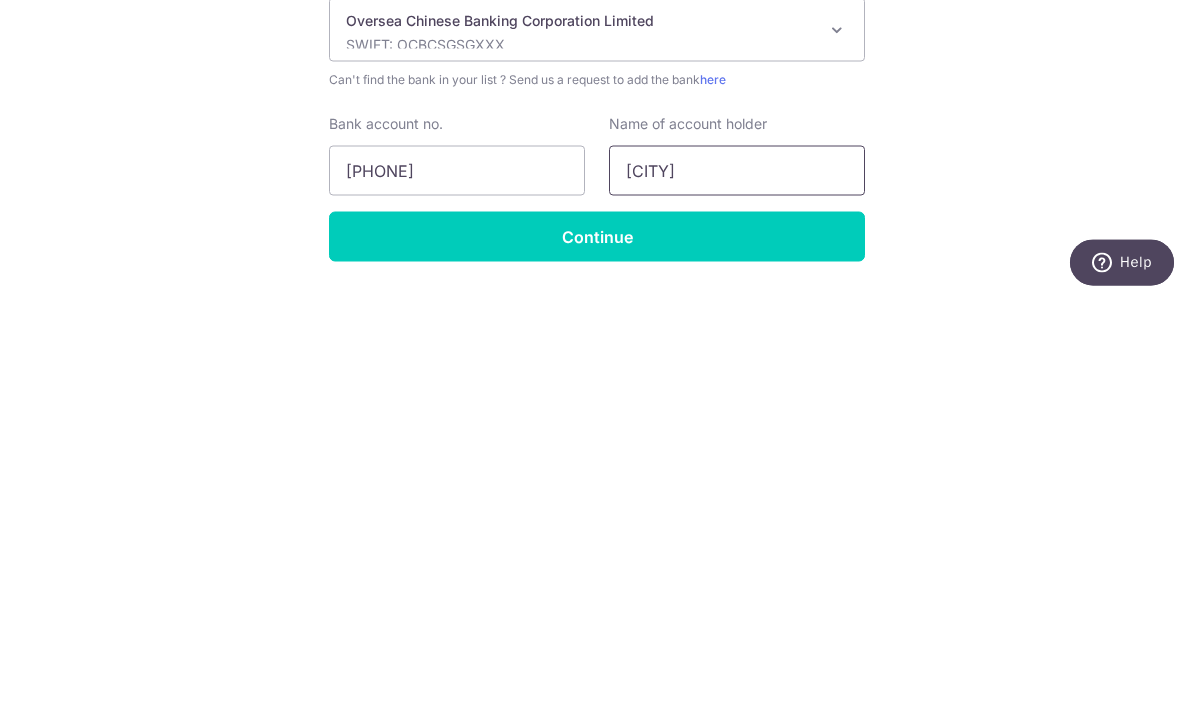 type on "Brick Ville Pte Ltd" 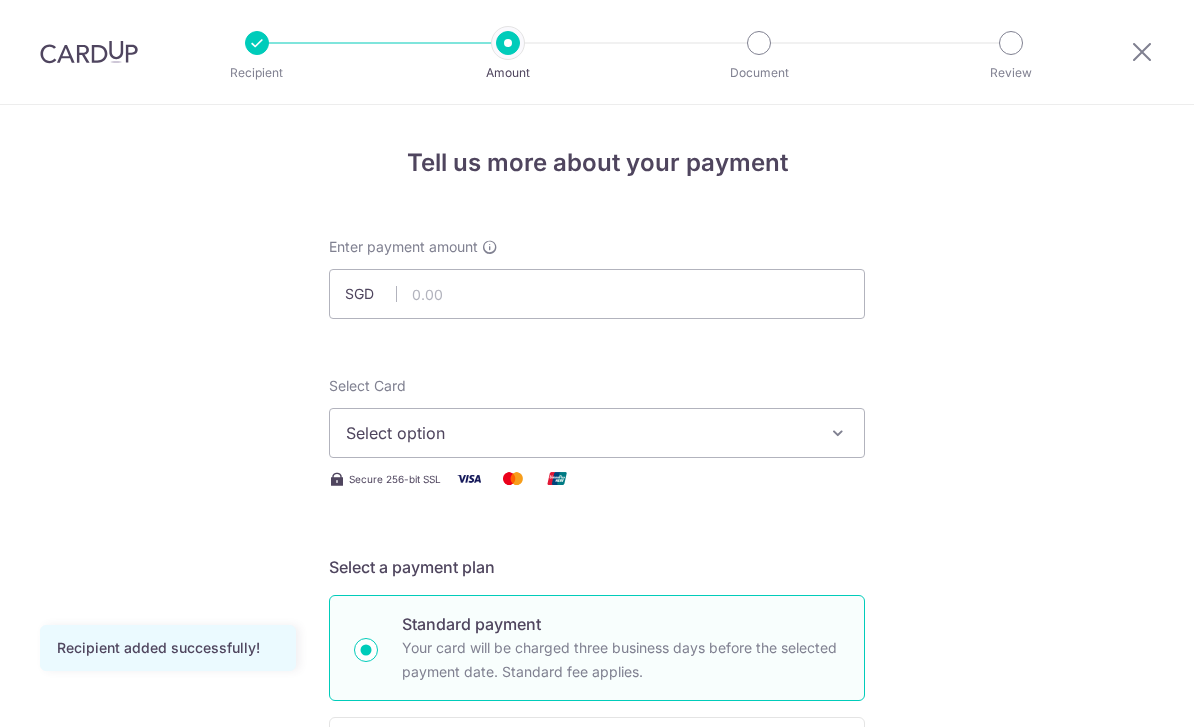 scroll, scrollTop: 0, scrollLeft: 0, axis: both 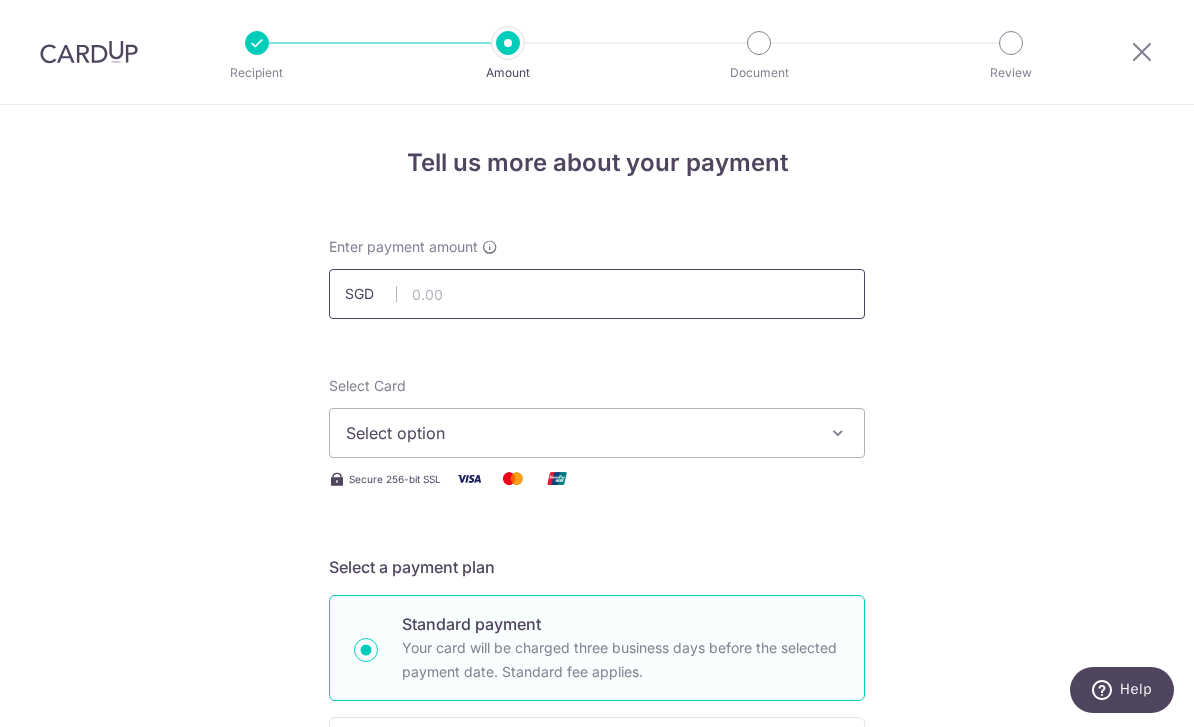 click at bounding box center [597, 294] 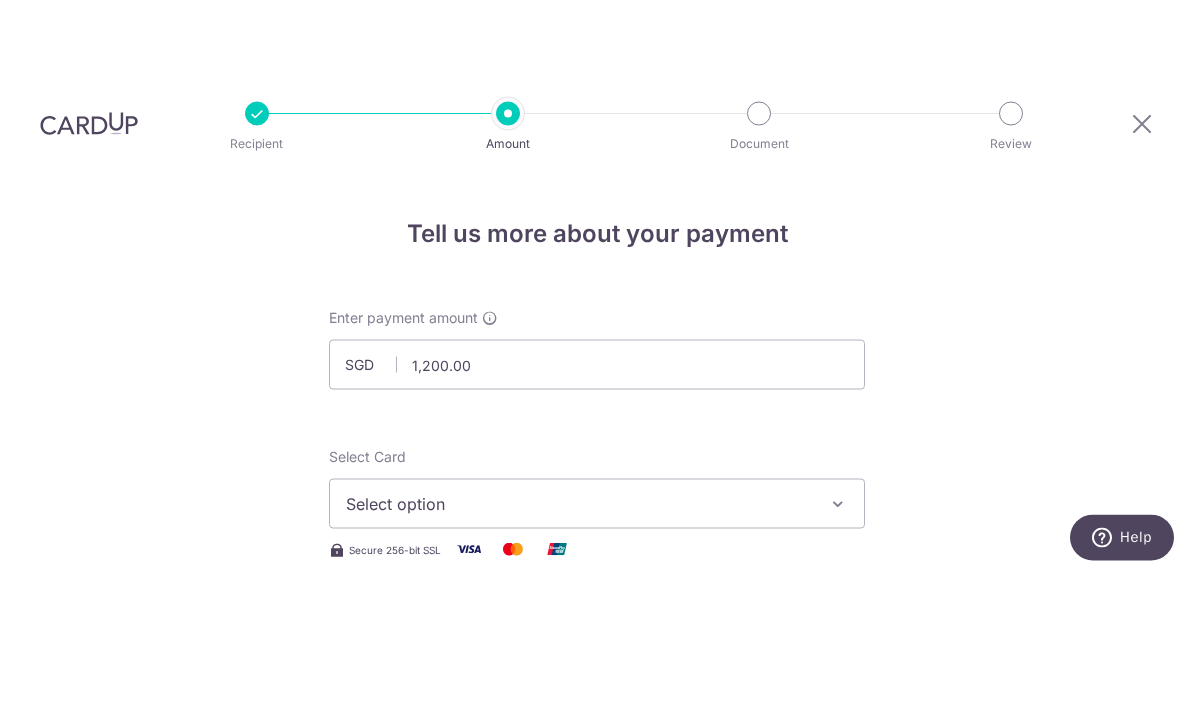 scroll, scrollTop: 64, scrollLeft: 0, axis: vertical 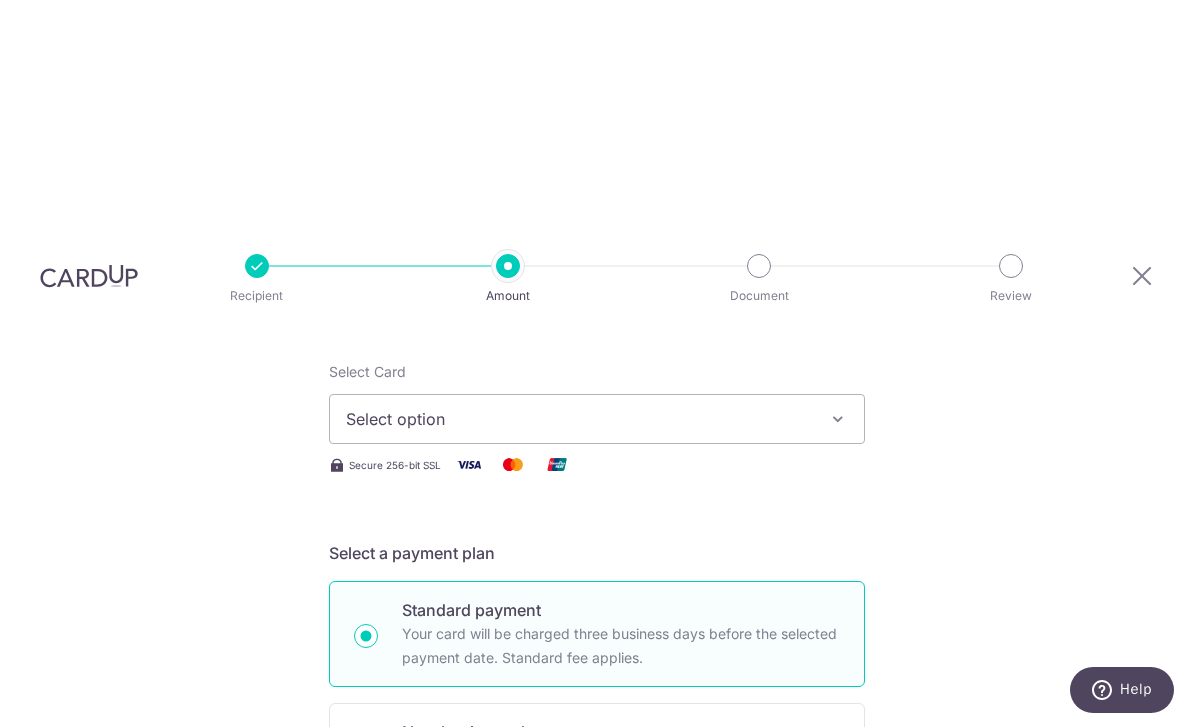 click on "Select option" at bounding box center (597, 419) 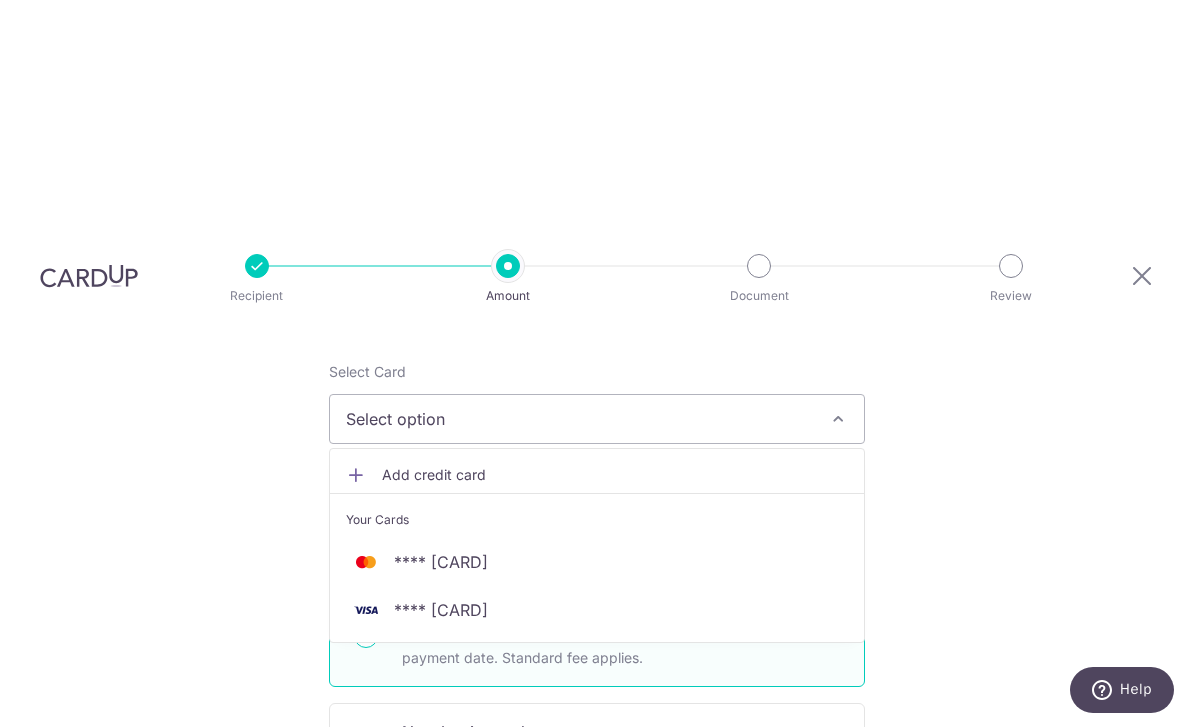 click on "**** 9948" at bounding box center (597, 610) 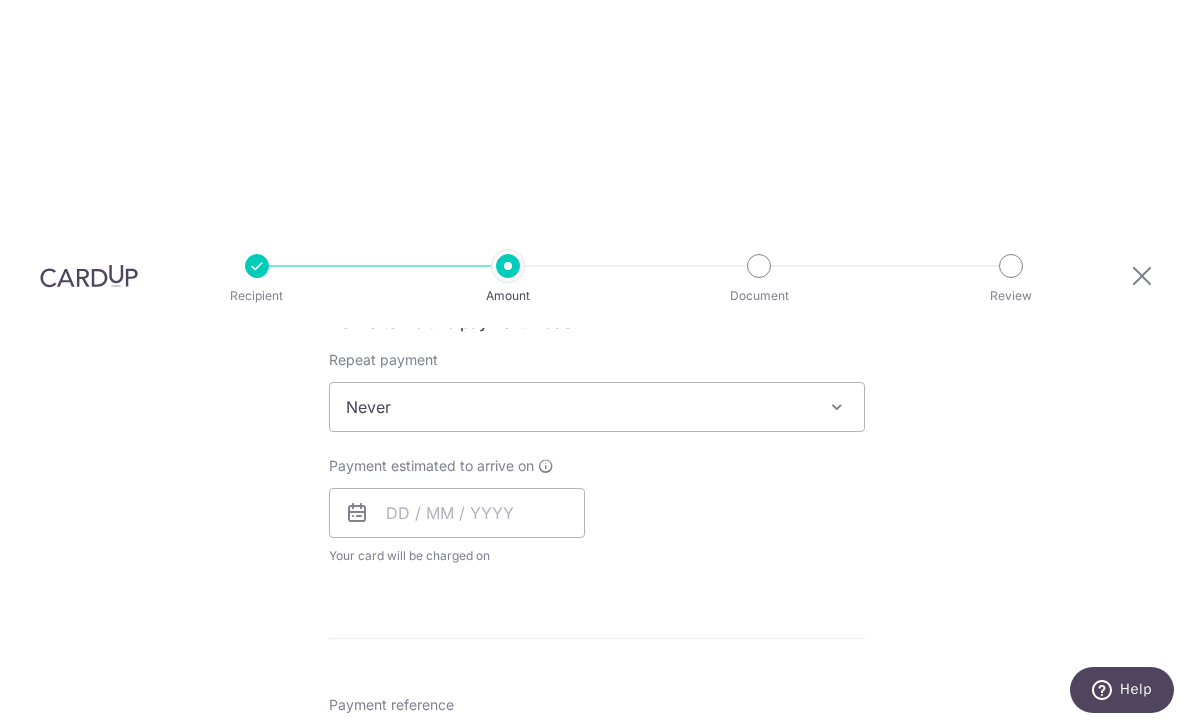 scroll, scrollTop: 793, scrollLeft: 0, axis: vertical 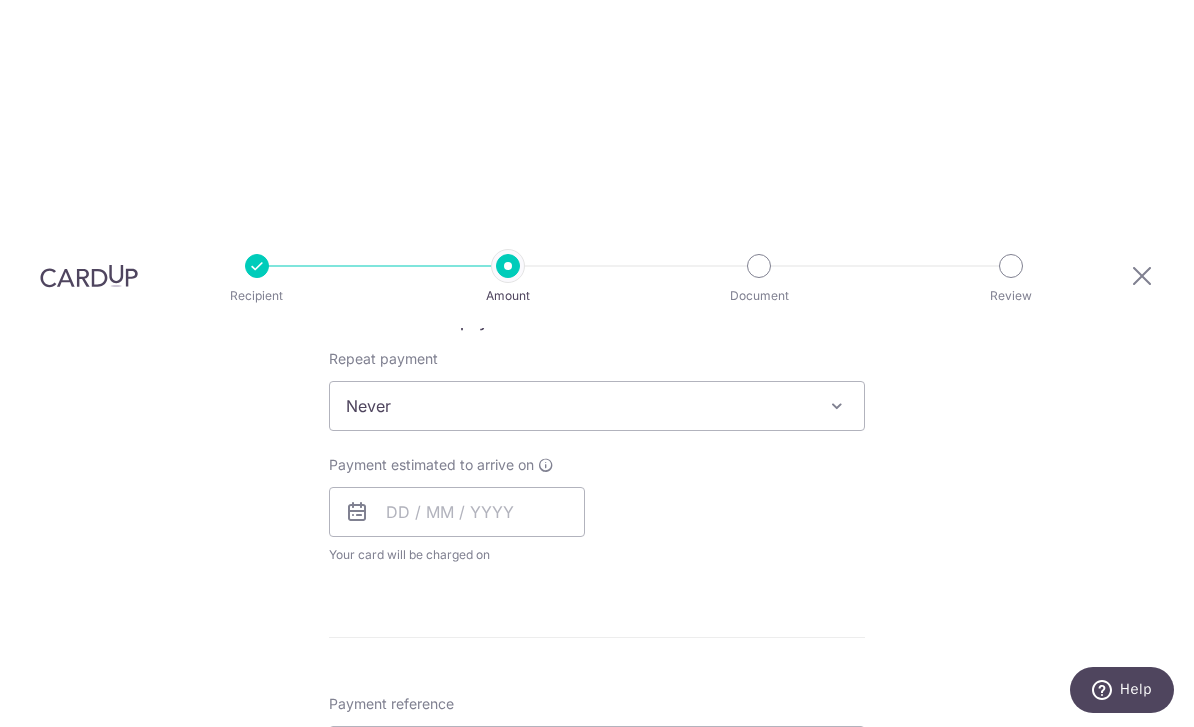 click on "Never" at bounding box center (597, 406) 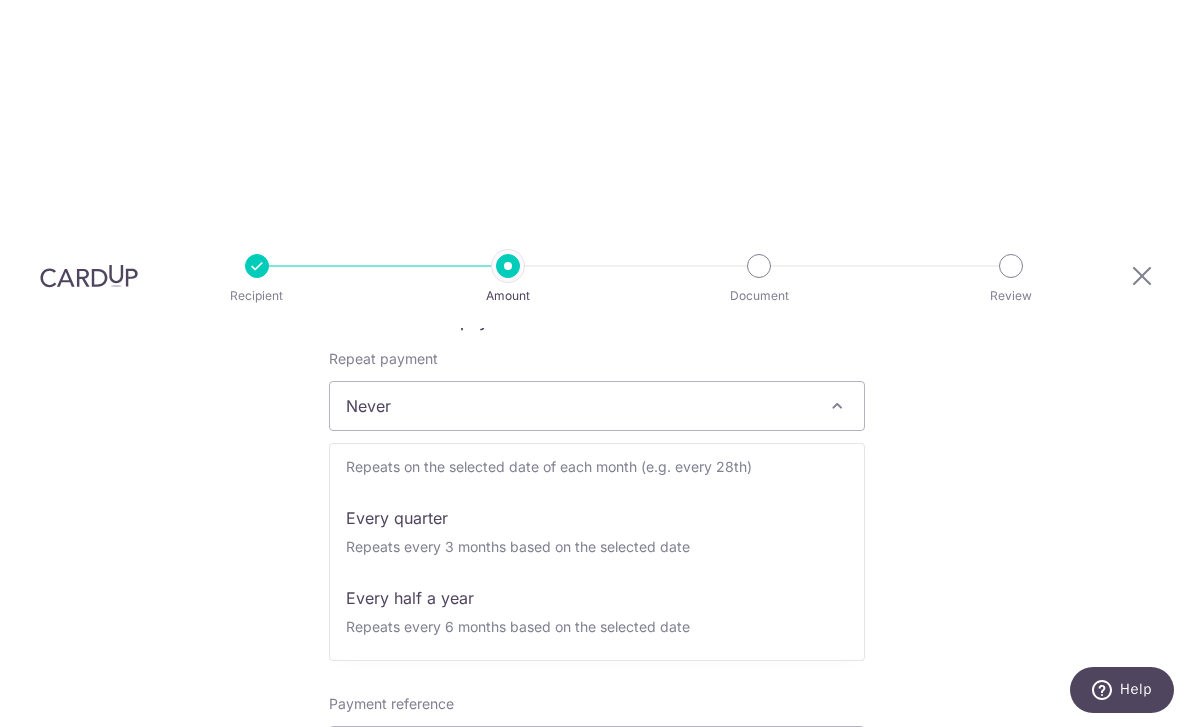 scroll, scrollTop: 200, scrollLeft: 0, axis: vertical 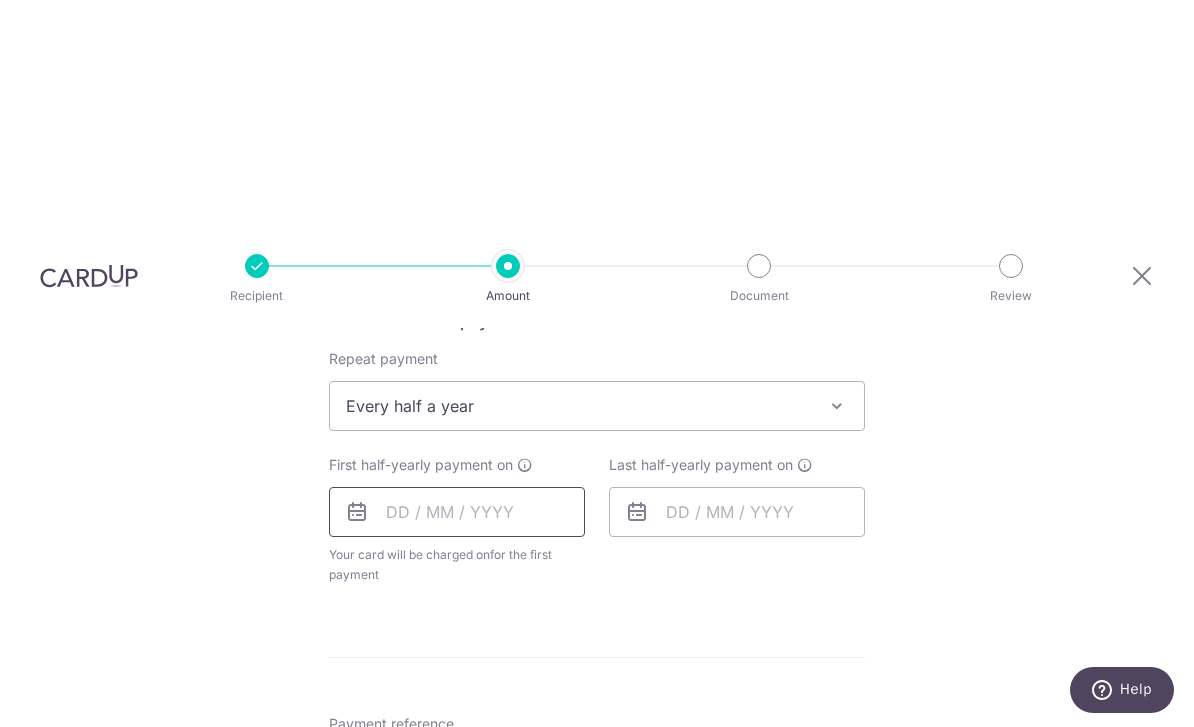 click at bounding box center [457, 512] 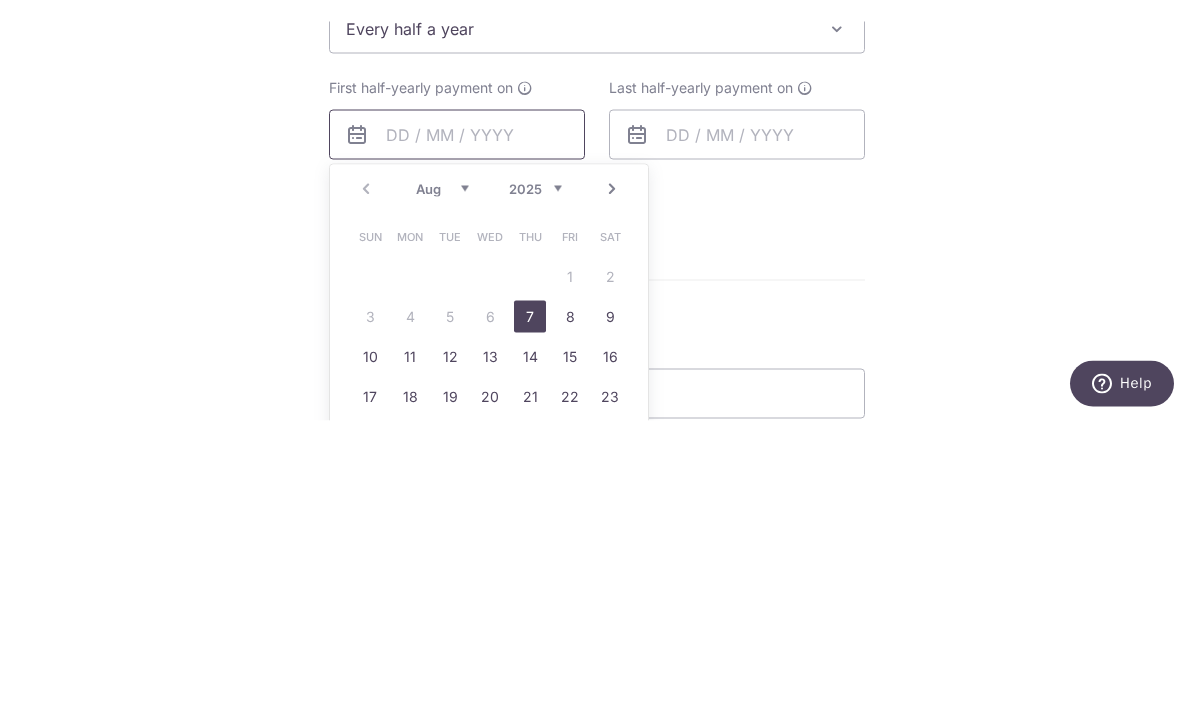 scroll, scrollTop: 892, scrollLeft: 0, axis: vertical 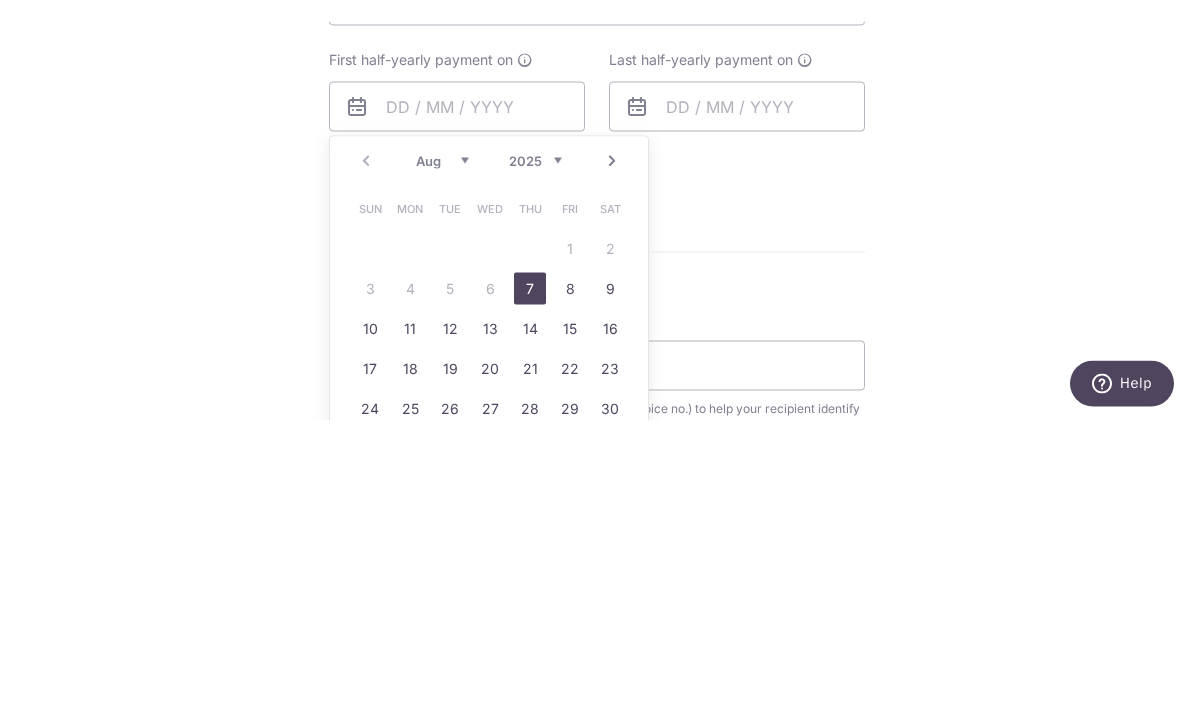 click on "11" at bounding box center (410, 635) 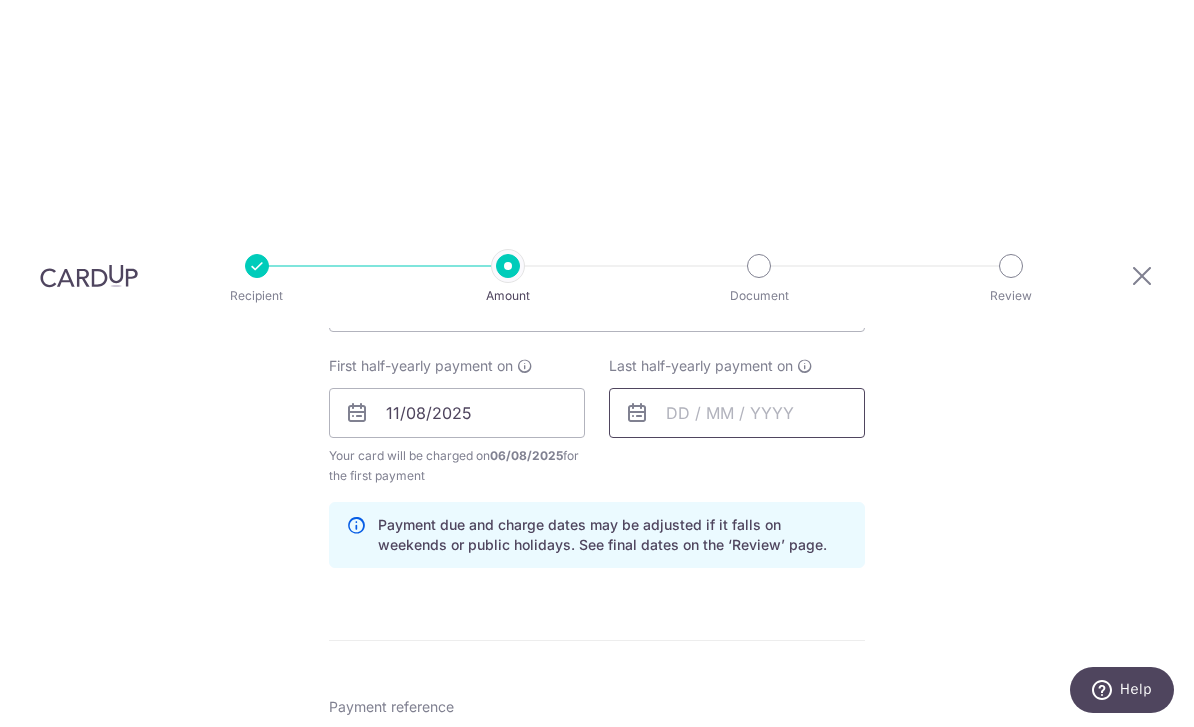 click at bounding box center [737, 413] 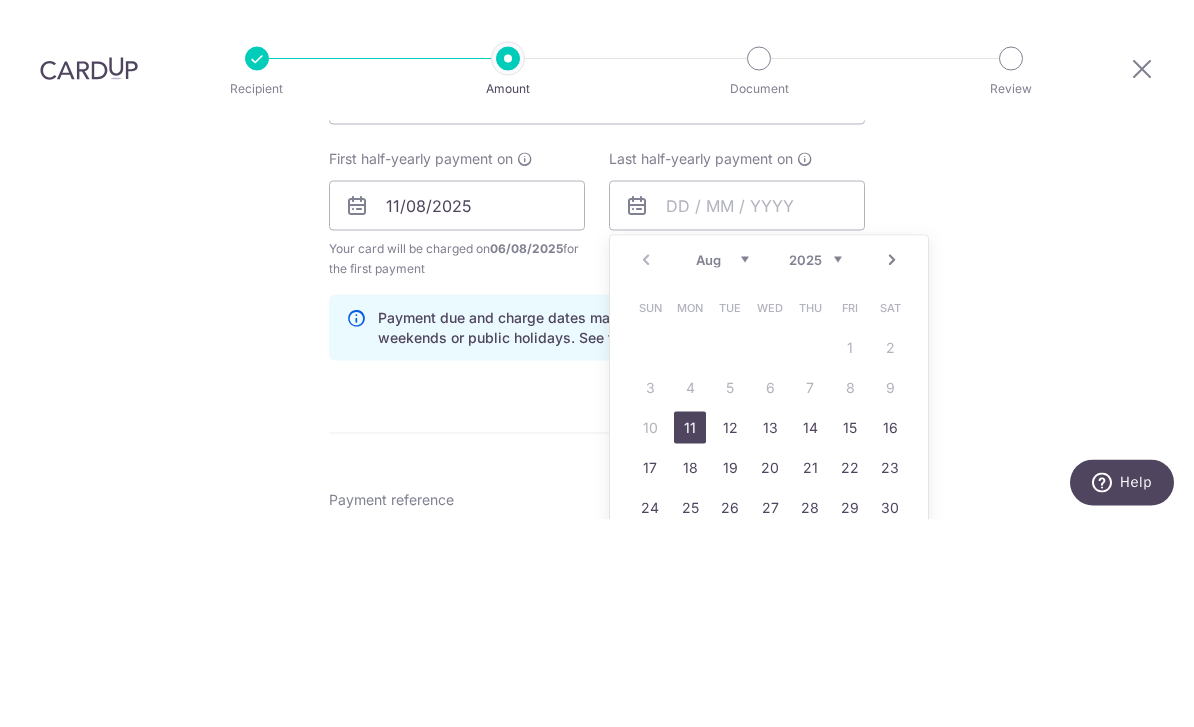 click on "Aug Sep Oct Nov Dec" at bounding box center (722, 467) 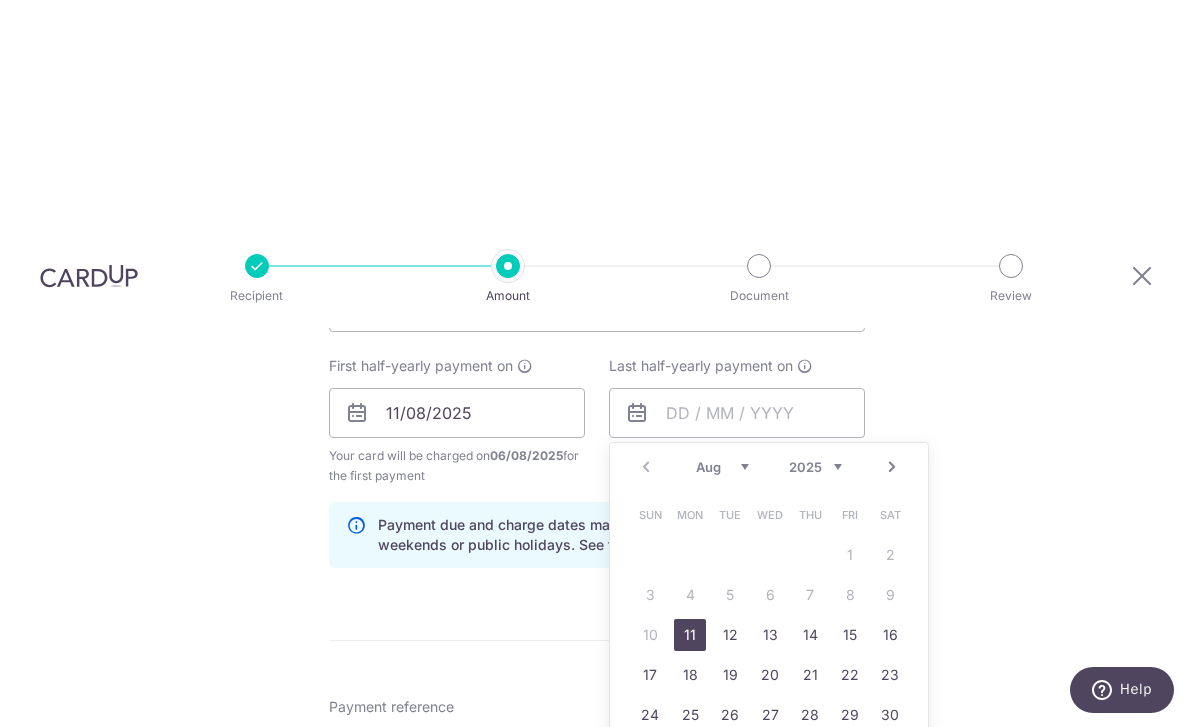 click on "Prev Next Aug Sep Oct Nov Dec 2025 2026 2027 2028 2029 2030 2031 2032 2033 2034 2035" at bounding box center (769, 467) 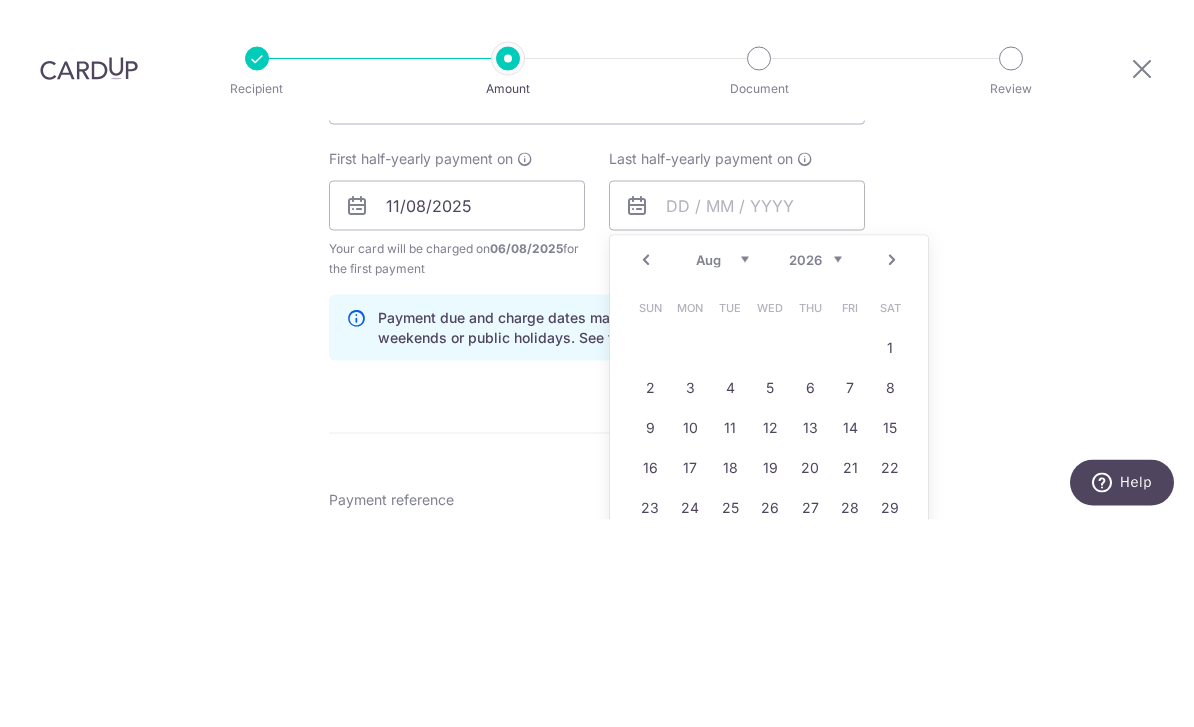 click on "Jan Feb Mar Apr May Jun Jul Aug Sep Oct Nov Dec" at bounding box center [722, 467] 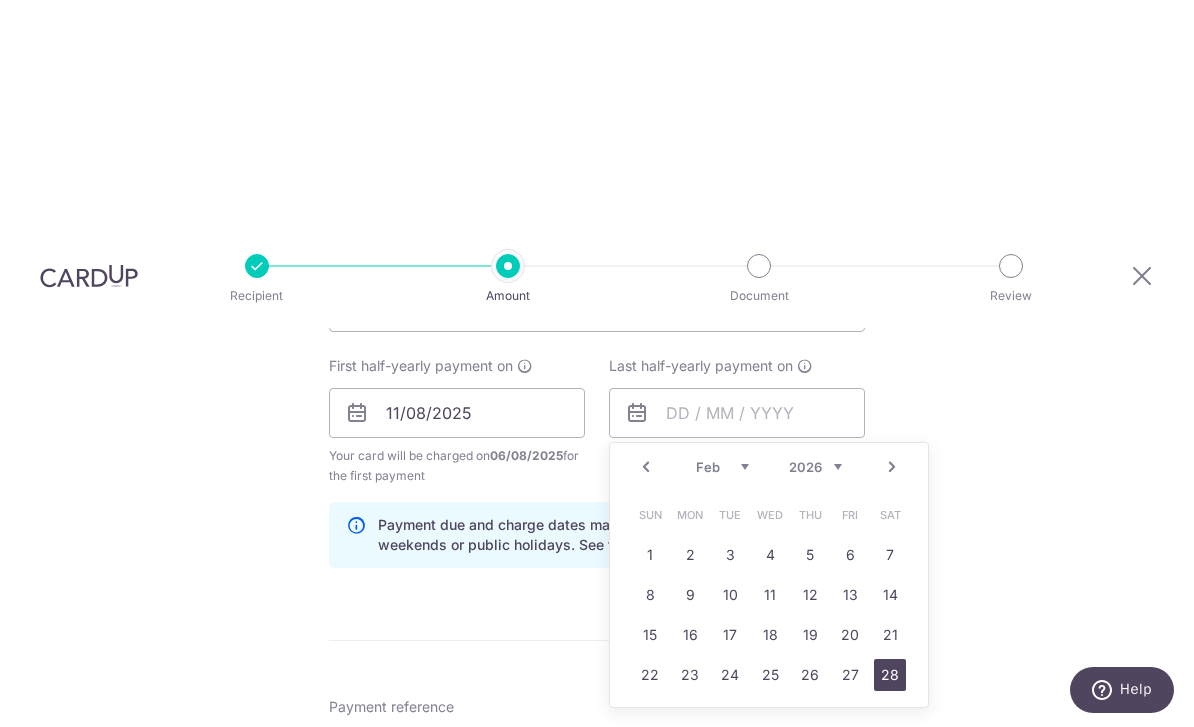 click on "28" at bounding box center (890, 675) 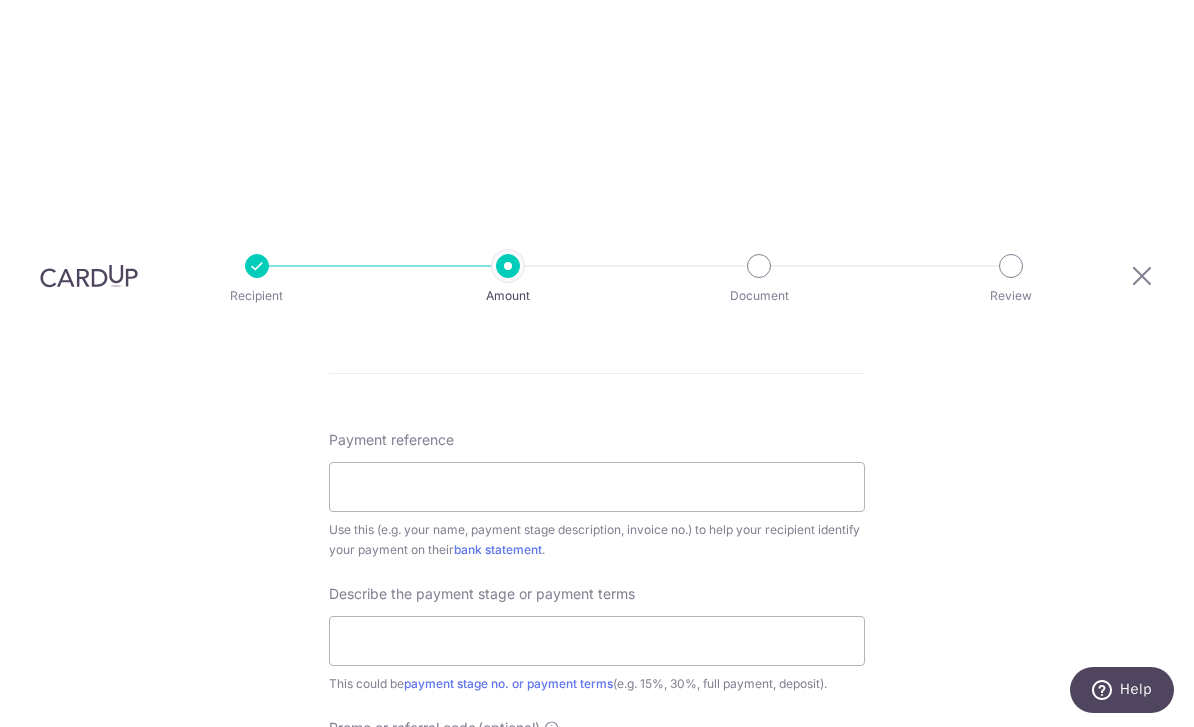 scroll, scrollTop: 1164, scrollLeft: 0, axis: vertical 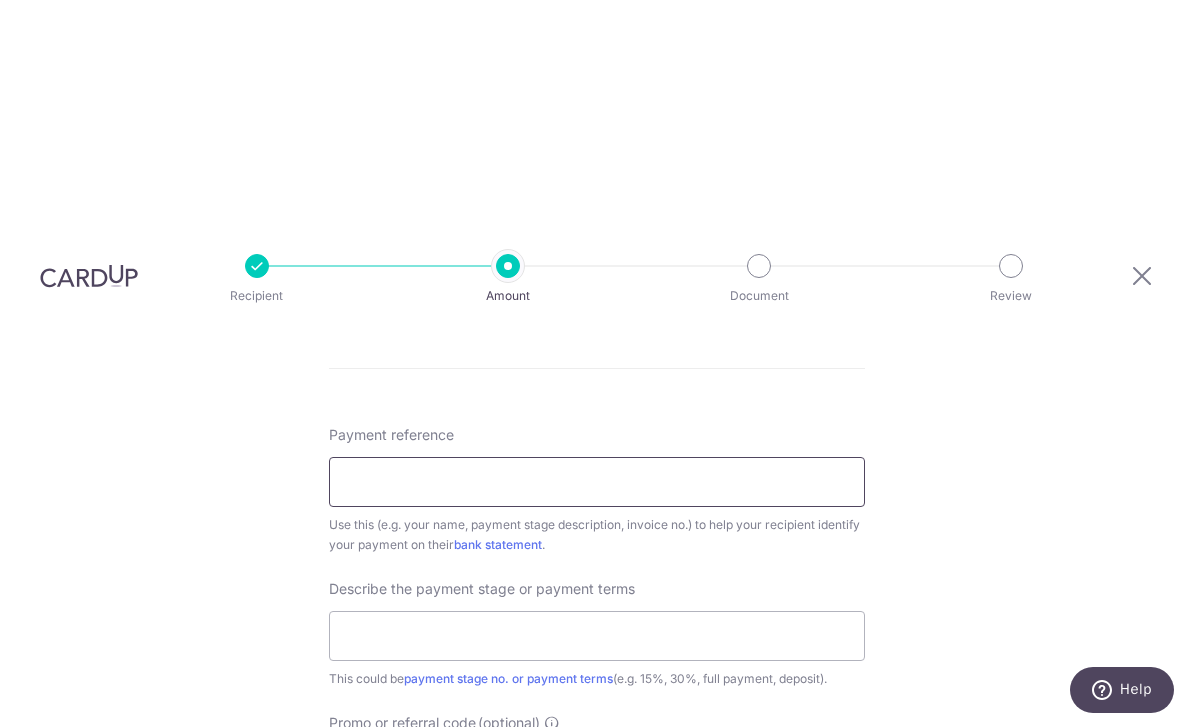 click on "Payment reference" at bounding box center (597, 482) 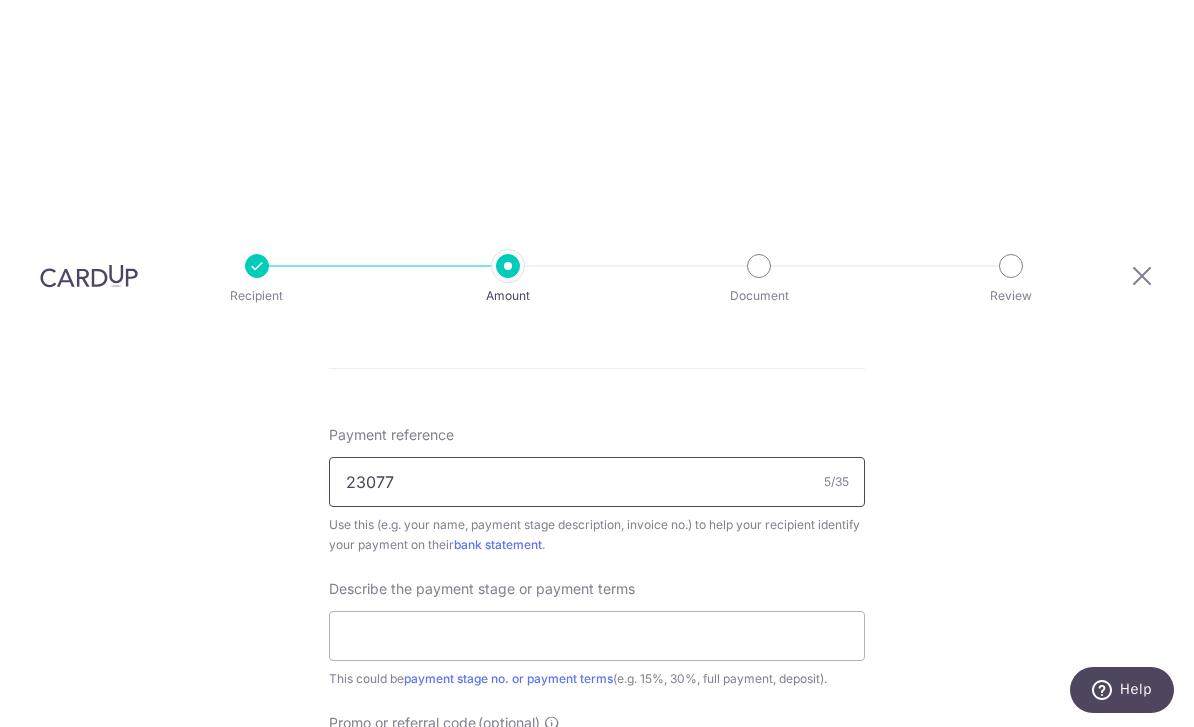 type on "23077" 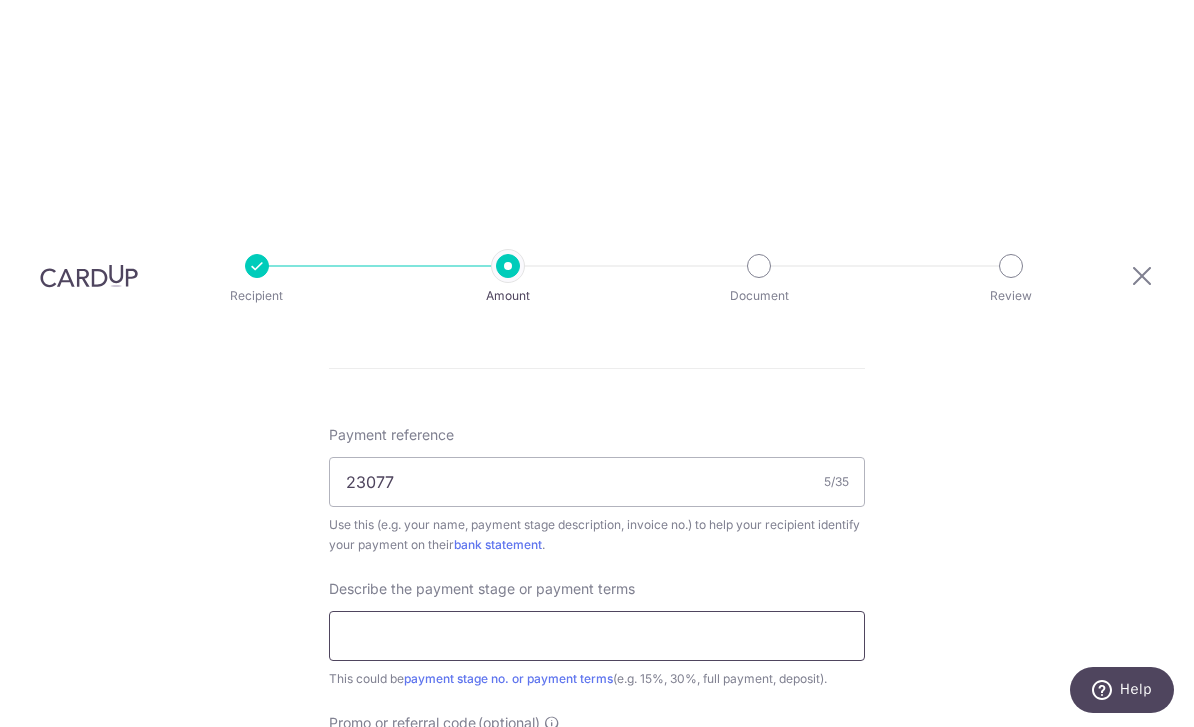 click at bounding box center [597, 636] 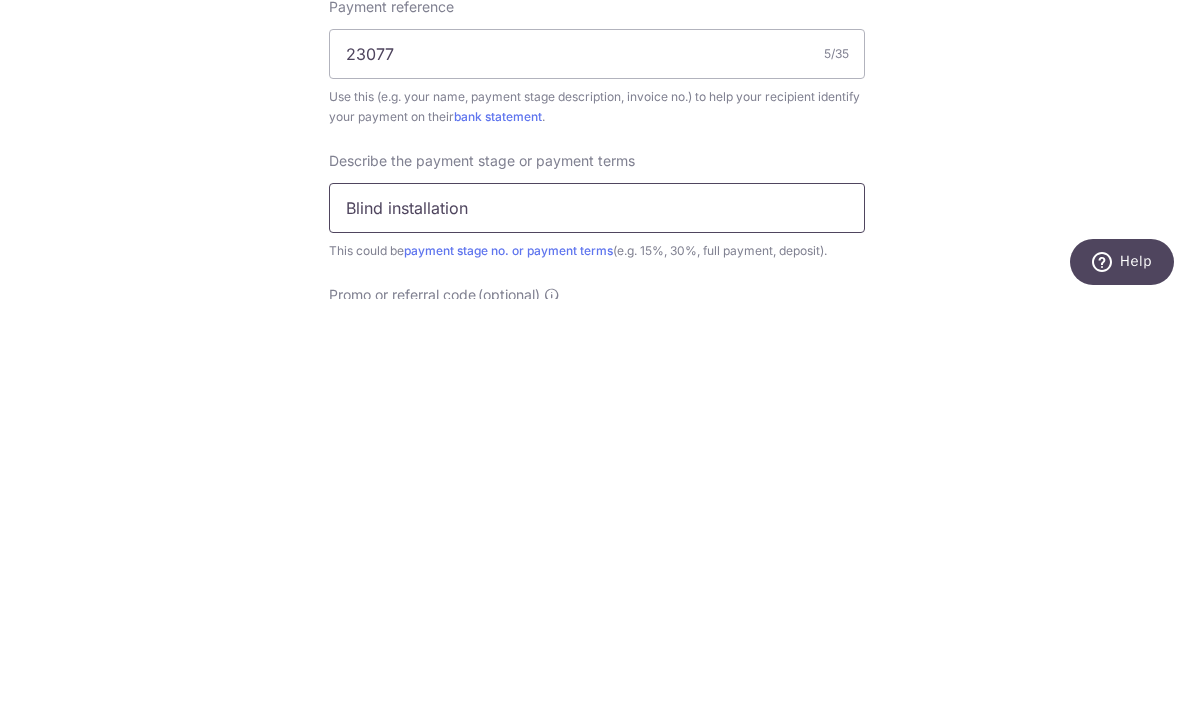 scroll, scrollTop: 1201, scrollLeft: 0, axis: vertical 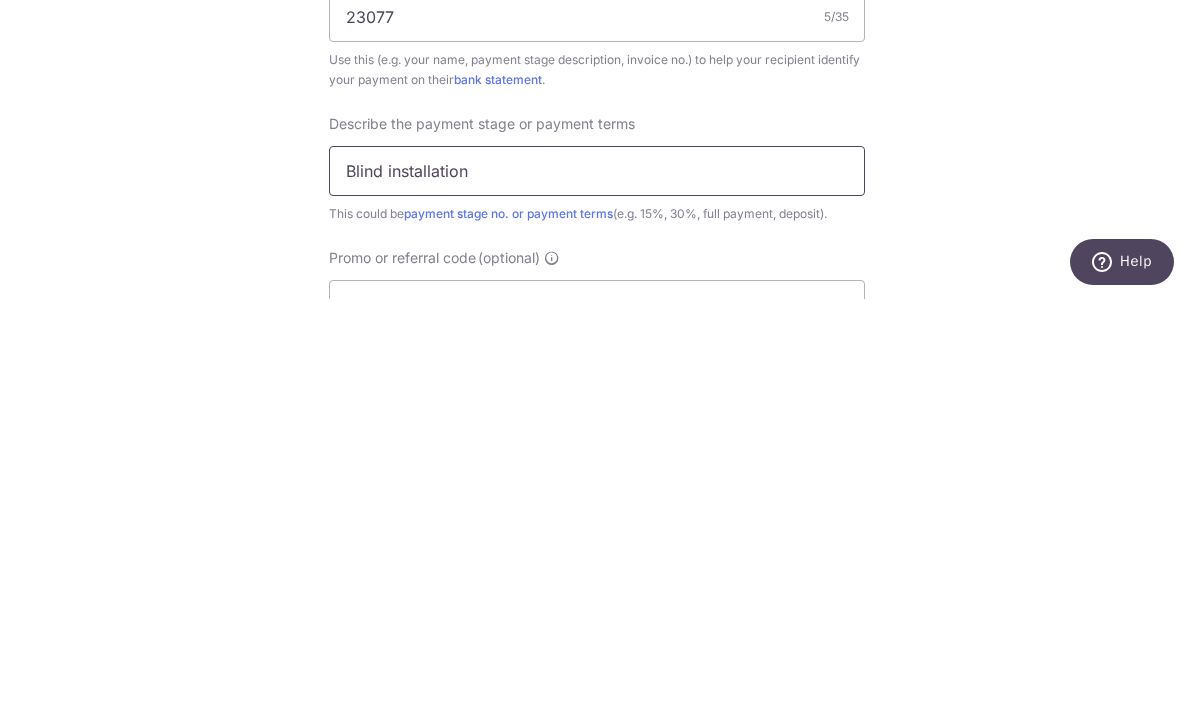 type on "Blind installation" 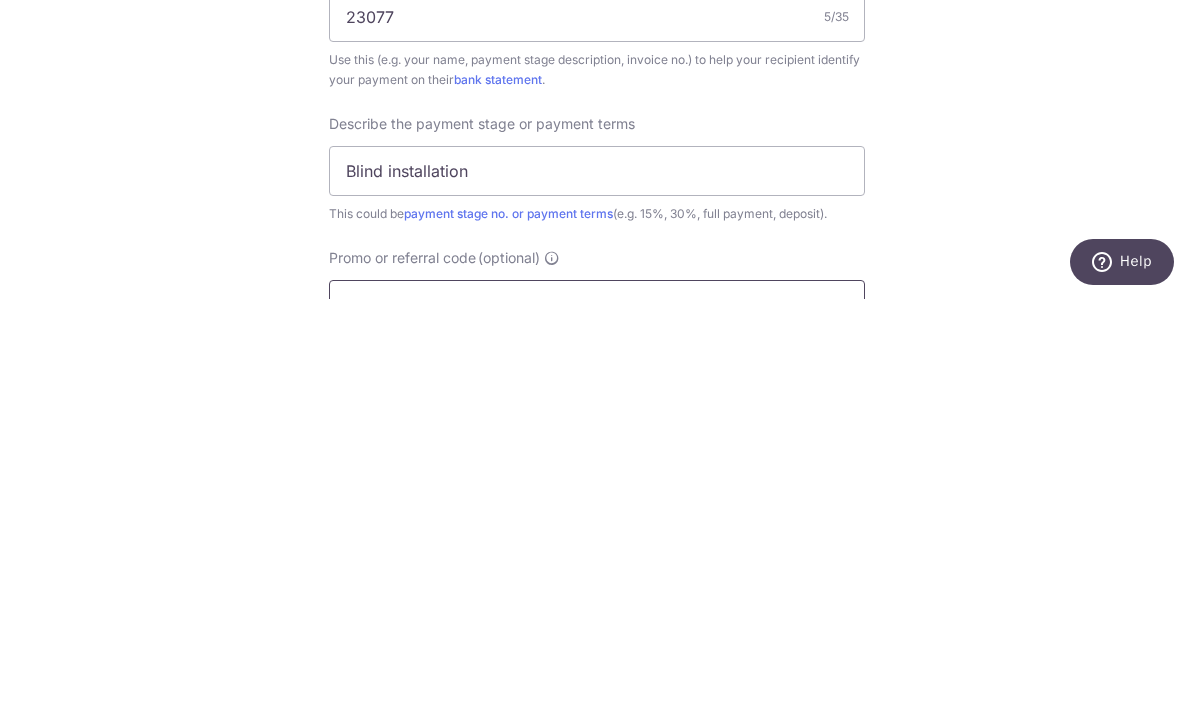 click on "Promo or referral code
(optional)" at bounding box center [597, 733] 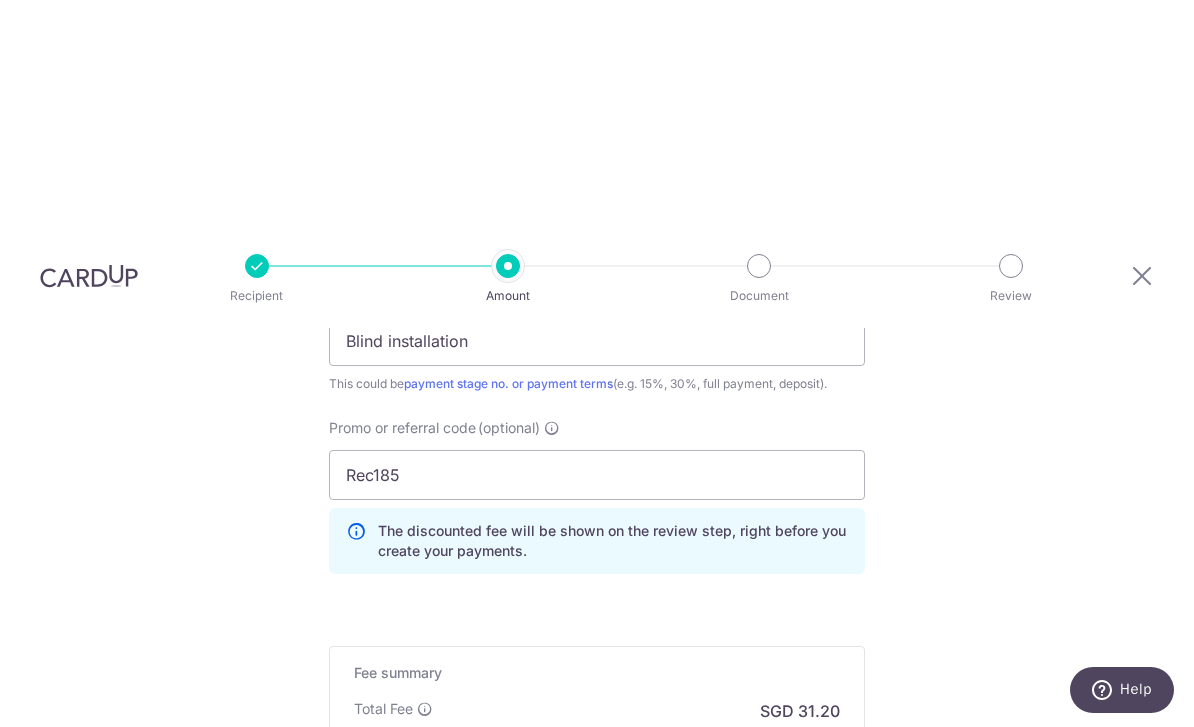 scroll, scrollTop: 1457, scrollLeft: 0, axis: vertical 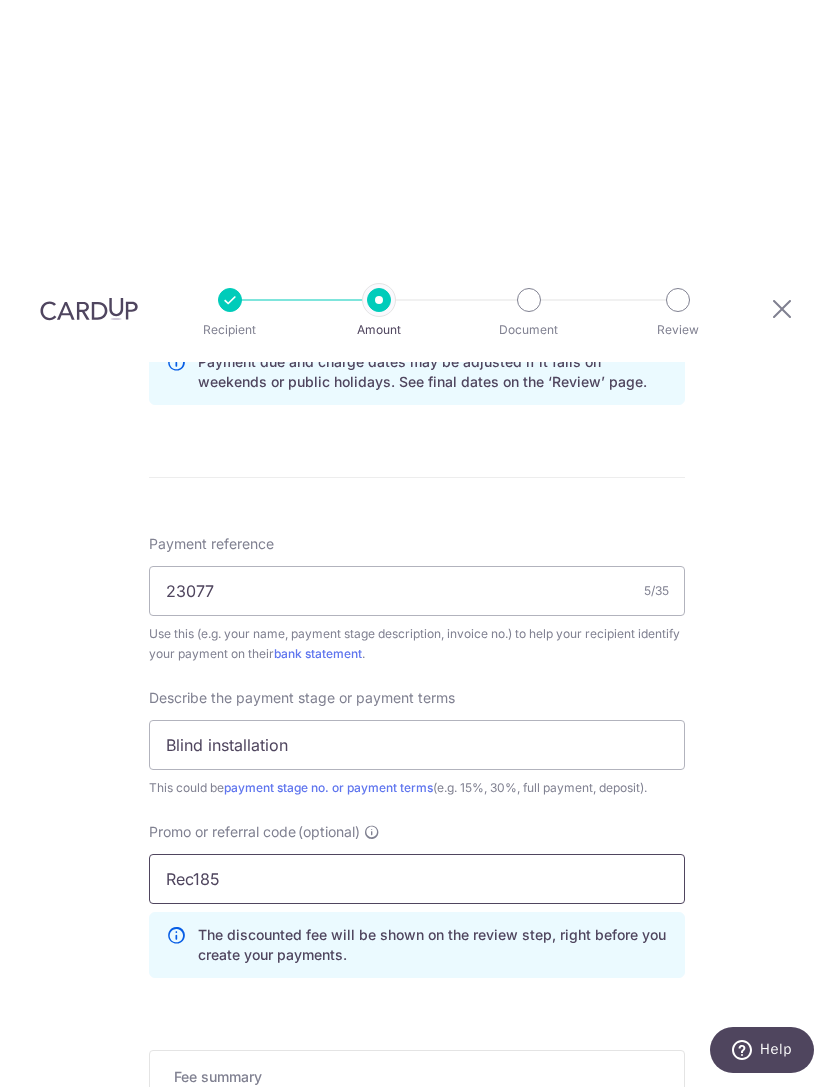 type on "Rec185" 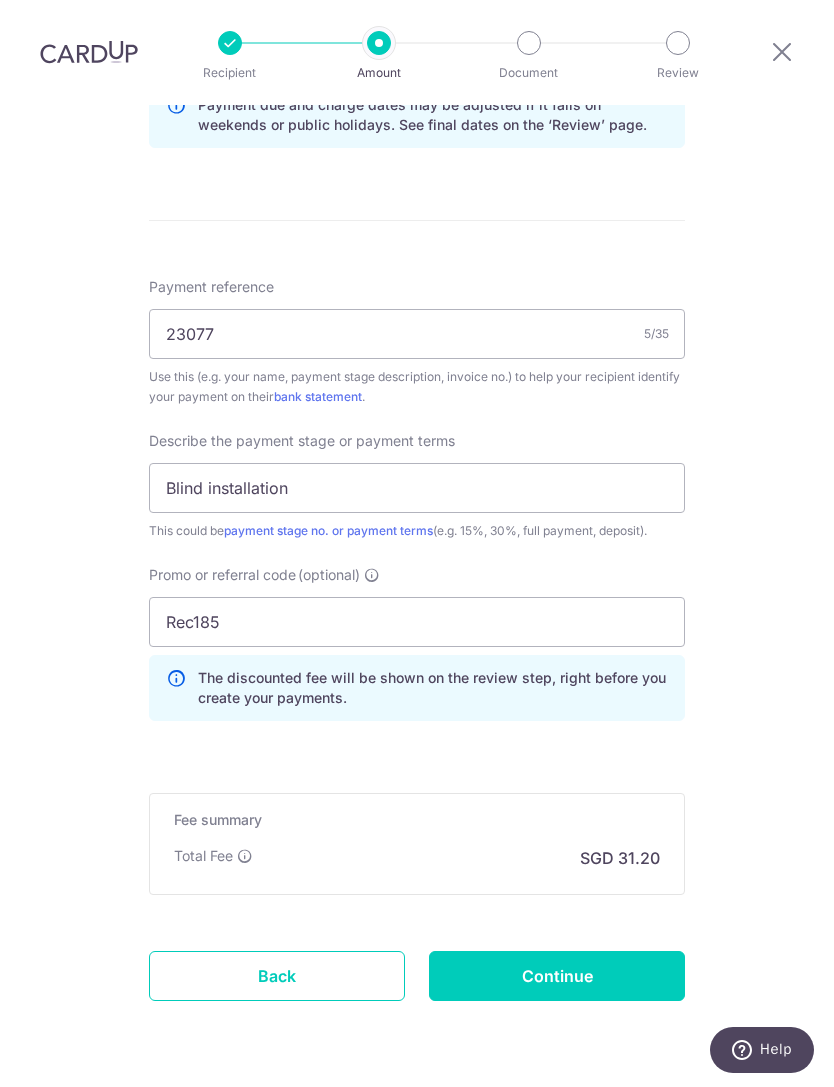 click on "Continue" at bounding box center (557, 976) 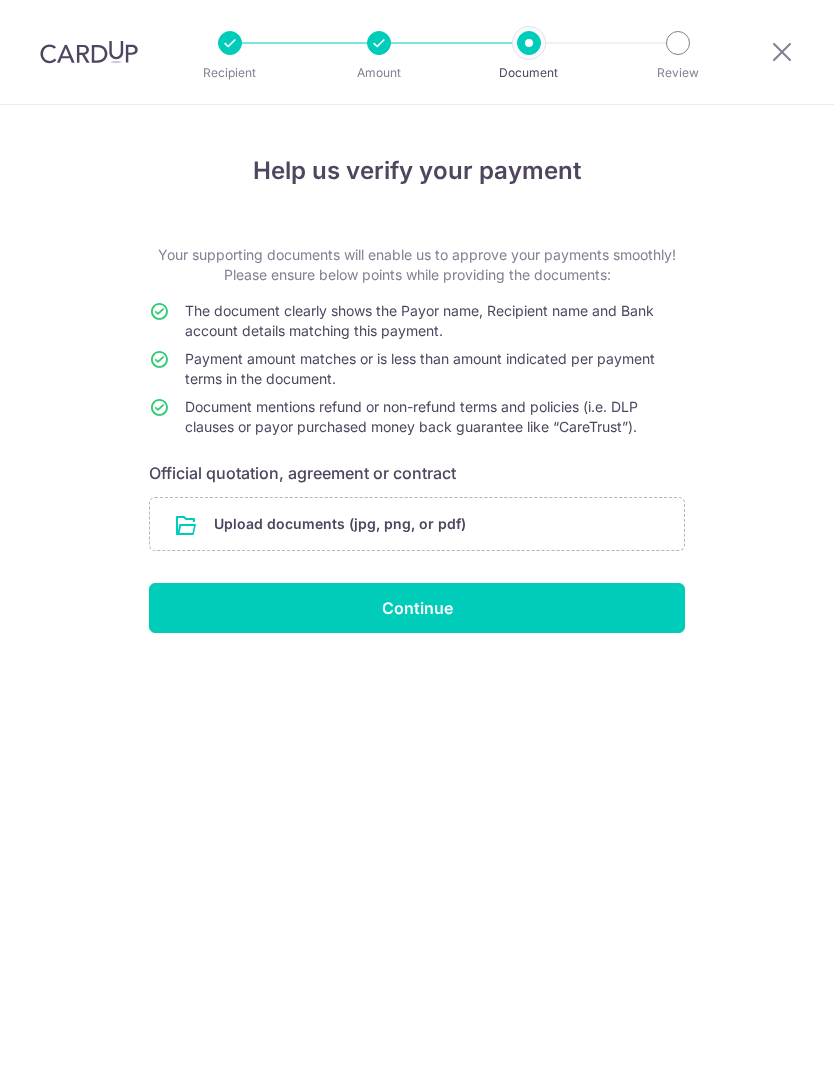 scroll, scrollTop: 0, scrollLeft: 0, axis: both 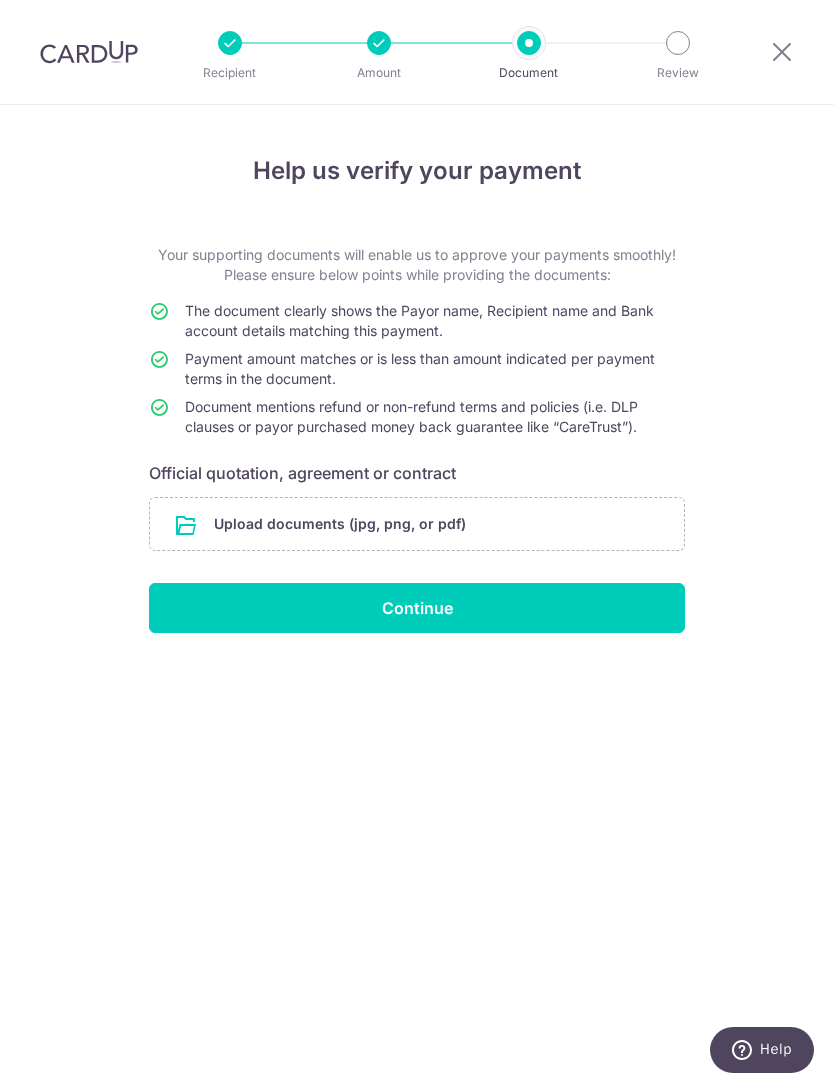 click at bounding box center (417, 524) 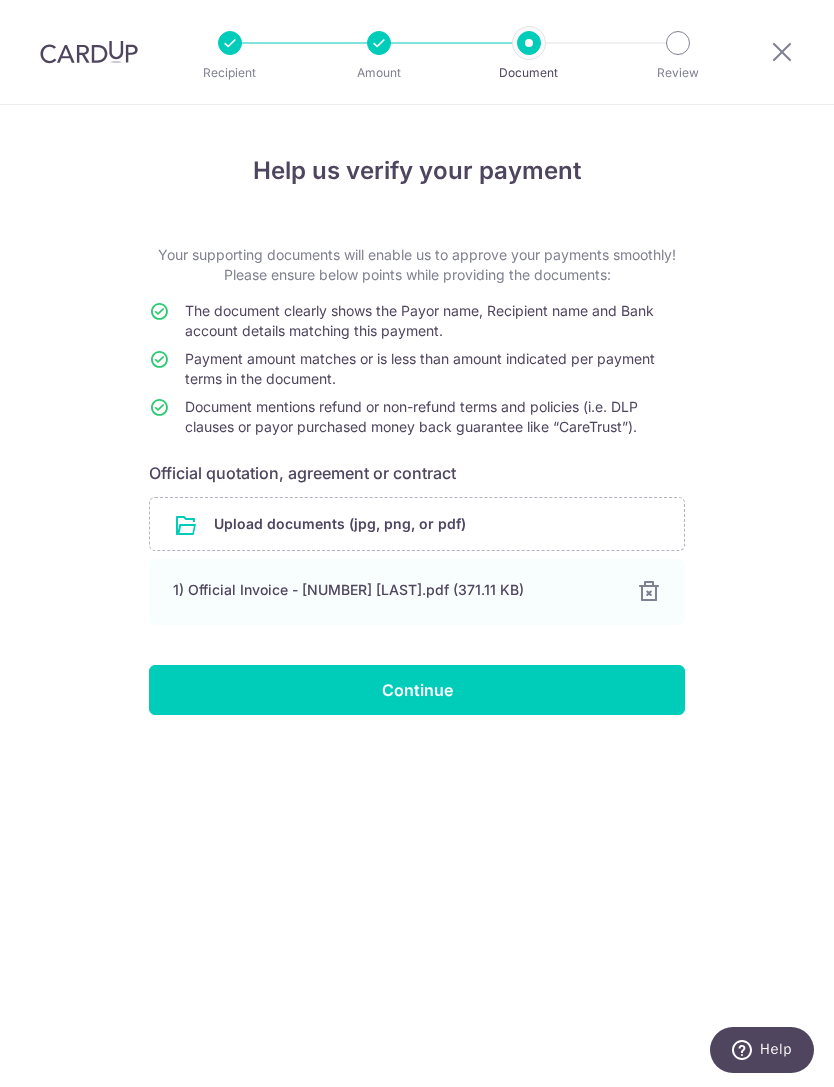 click on "Continue" at bounding box center (417, 690) 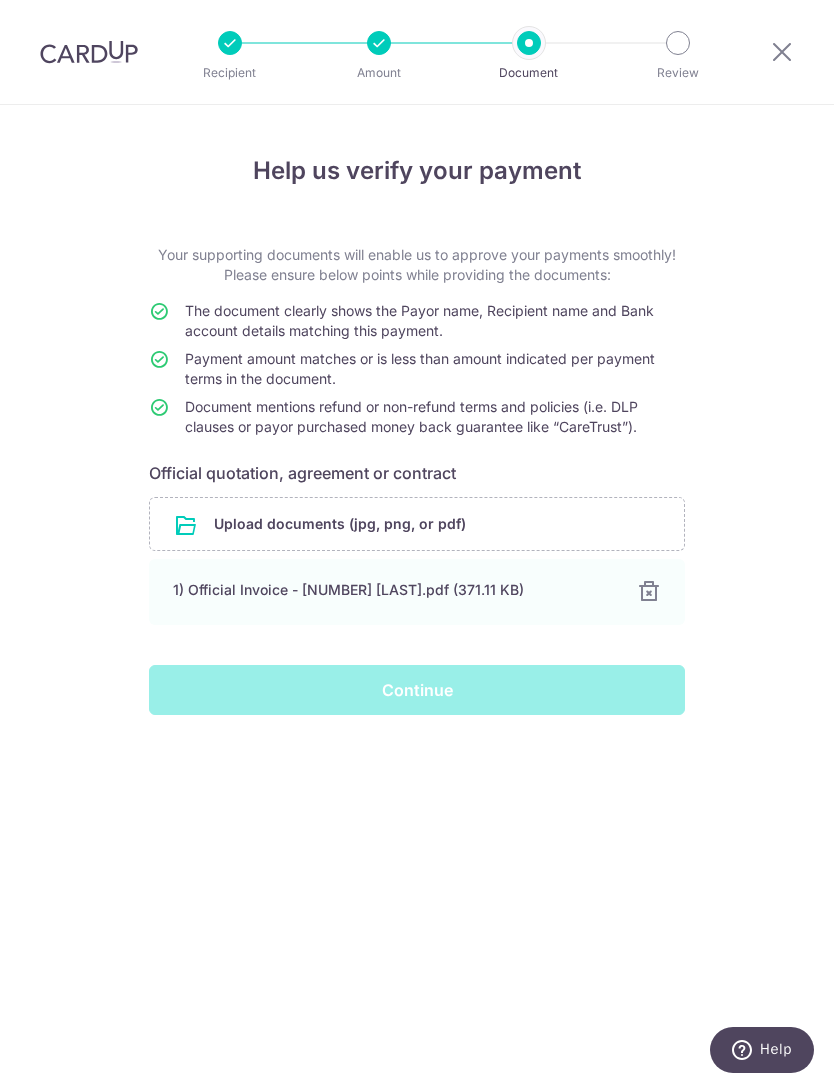 click on "Continue" at bounding box center [417, 690] 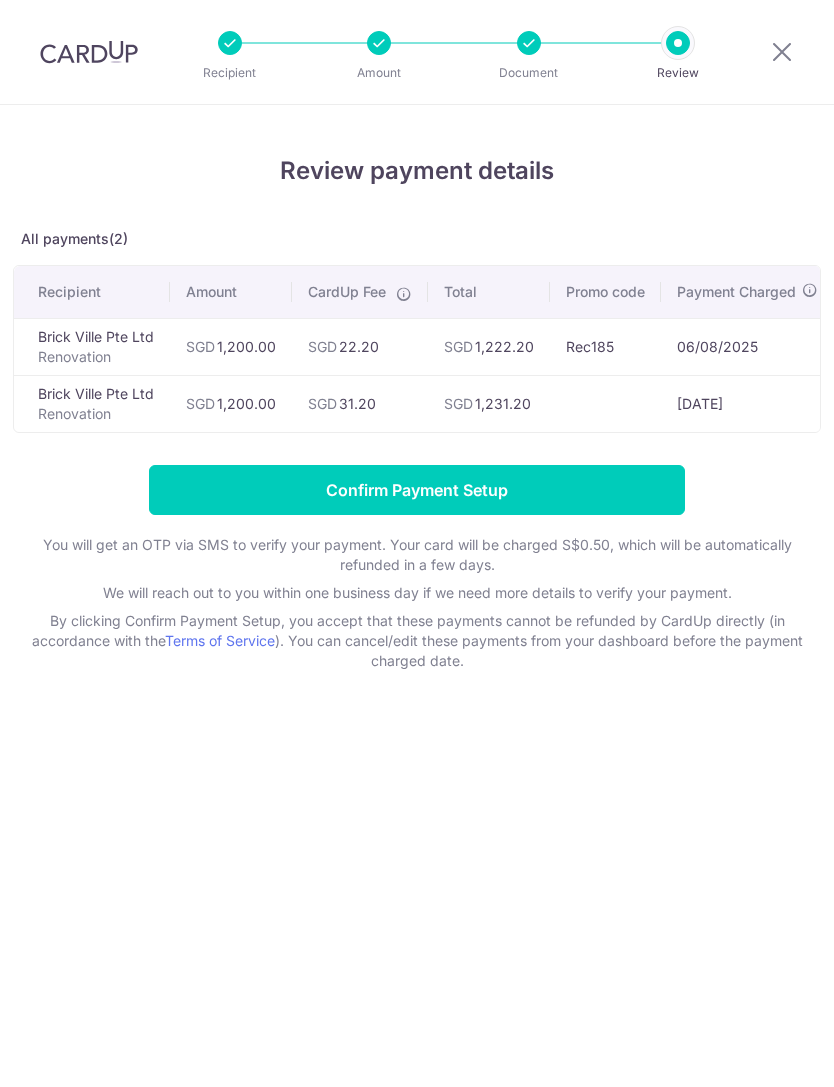 scroll, scrollTop: 0, scrollLeft: 0, axis: both 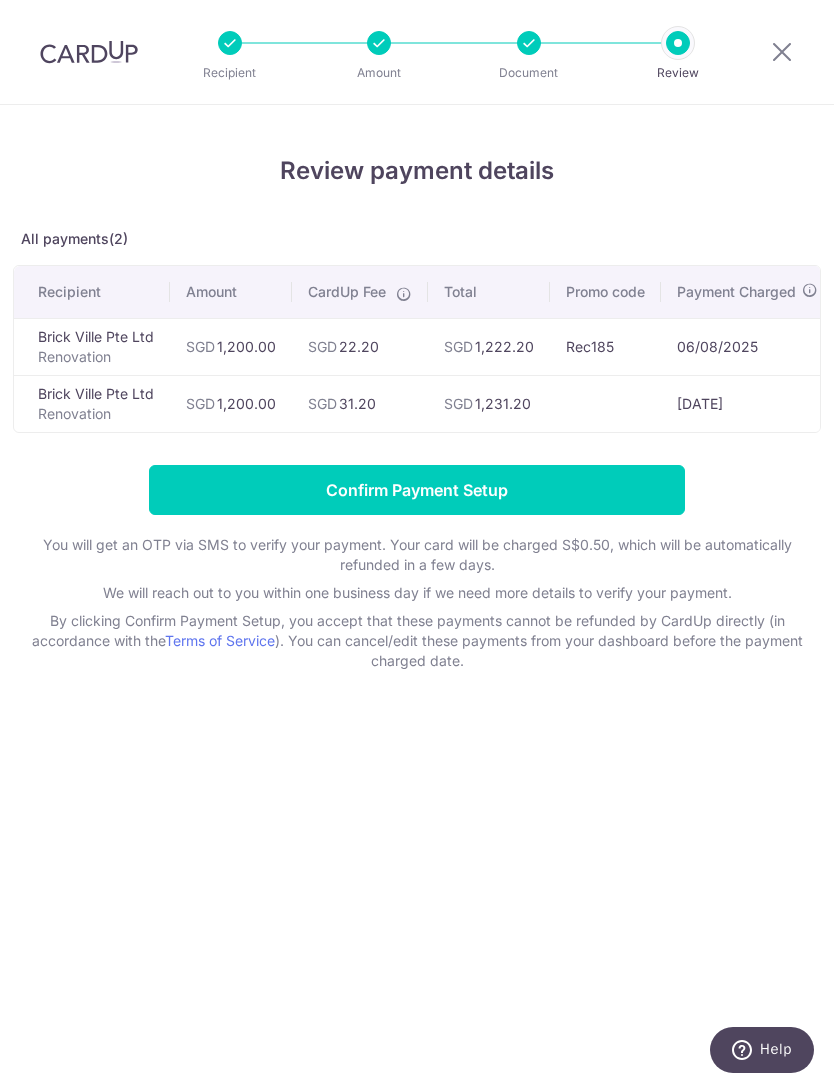 click on "Confirm Payment Setup" at bounding box center [417, 490] 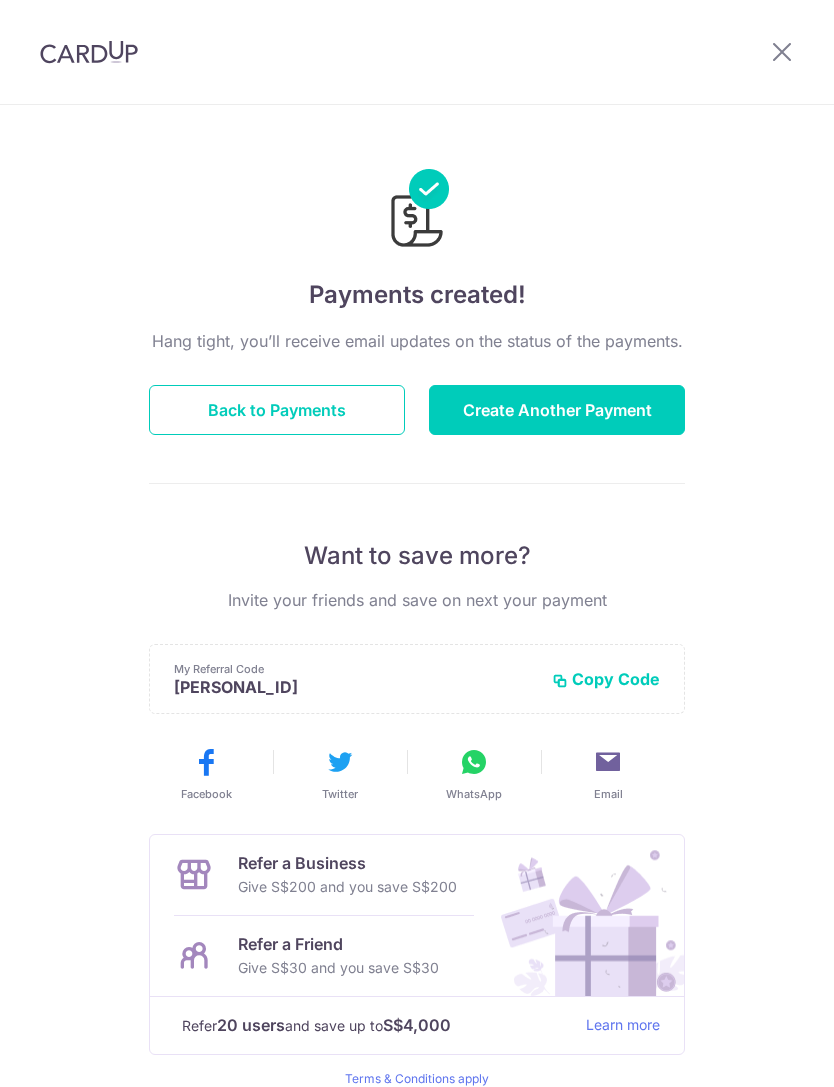 scroll, scrollTop: 0, scrollLeft: 0, axis: both 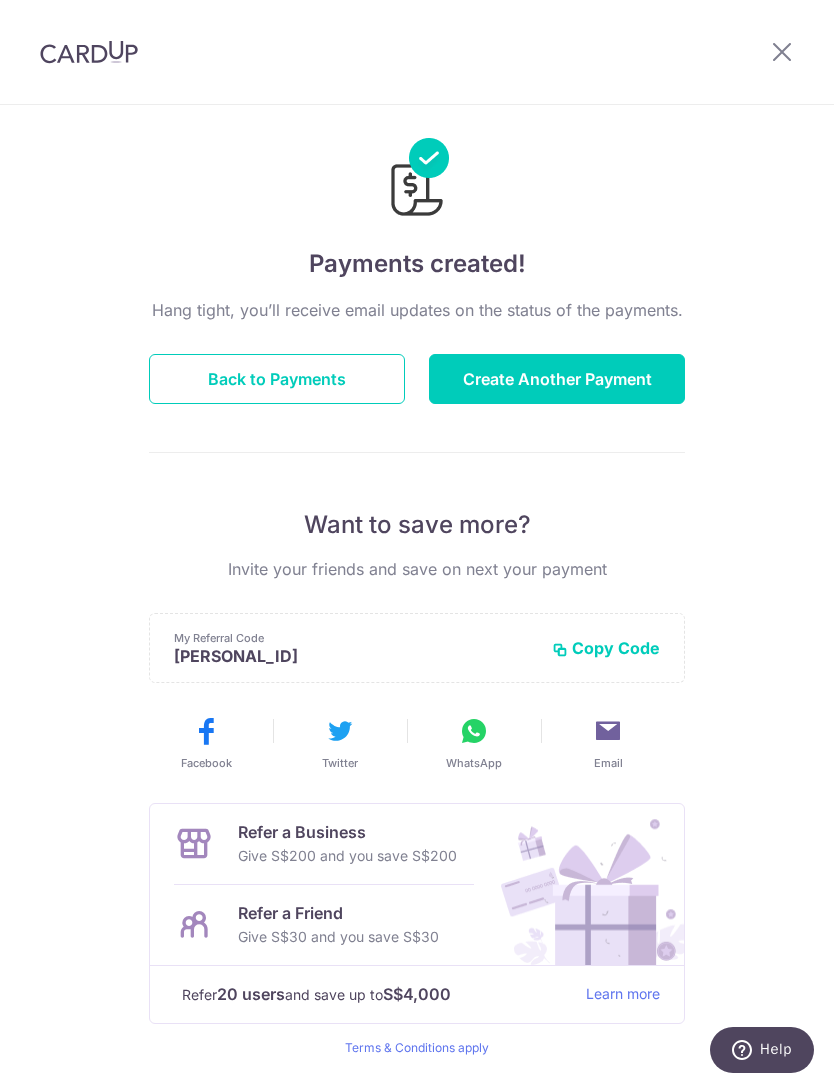click on "Back to Payments" at bounding box center (277, 379) 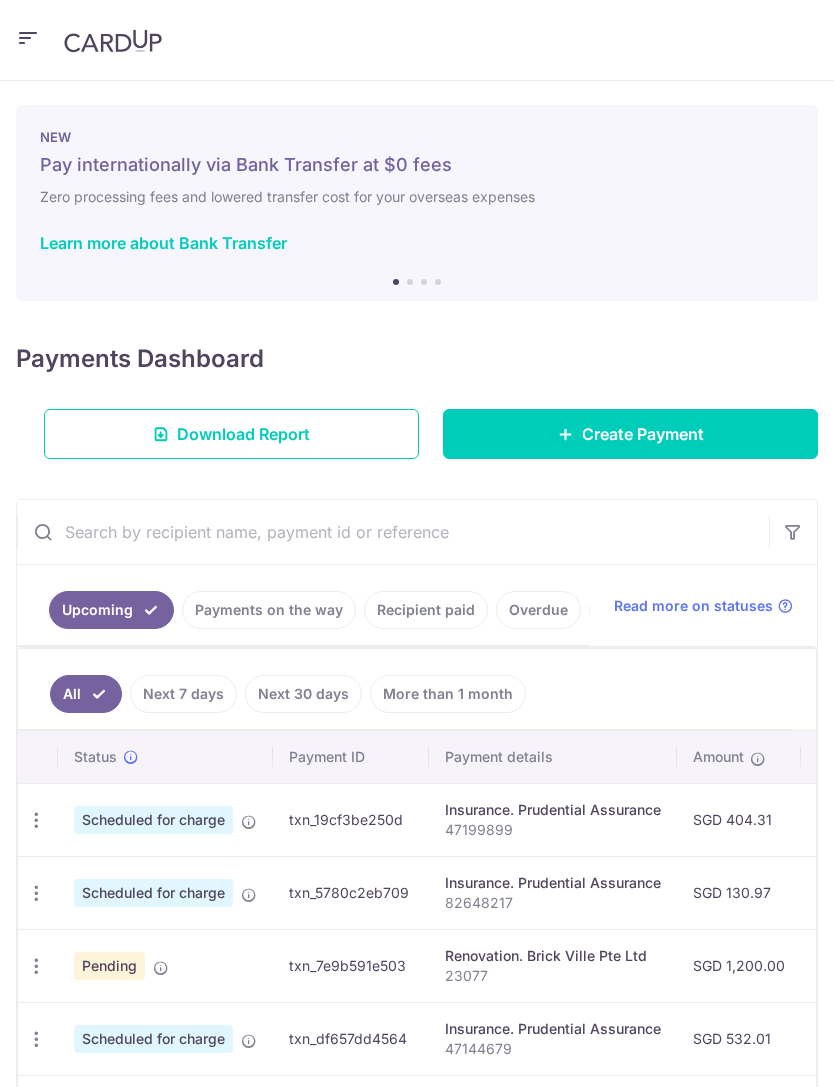 scroll, scrollTop: 0, scrollLeft: 0, axis: both 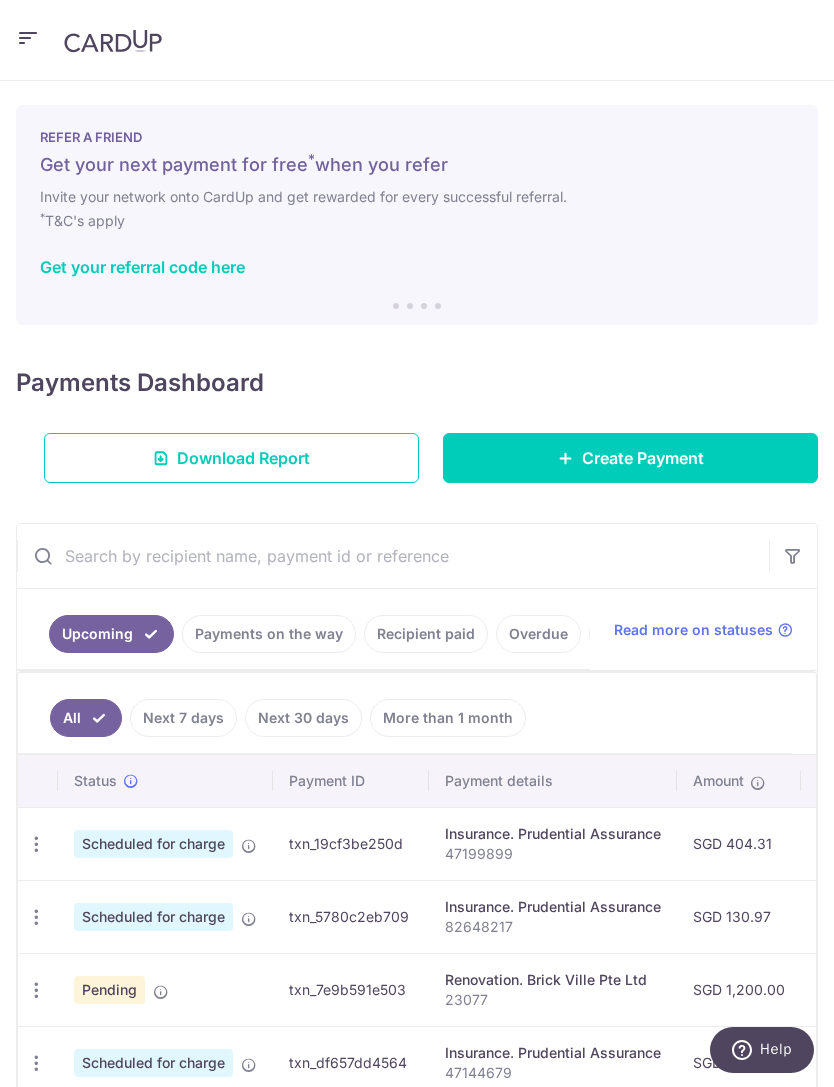 click at bounding box center (28, 38) 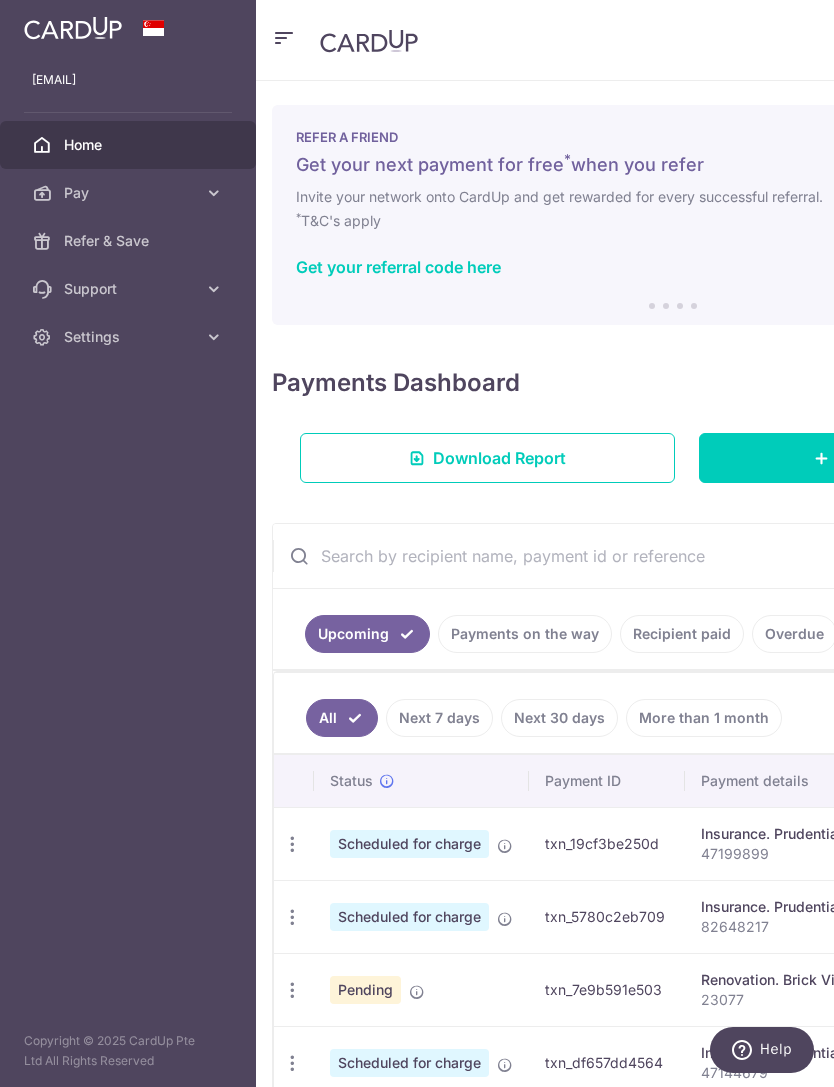 click on "Settings" at bounding box center [128, 337] 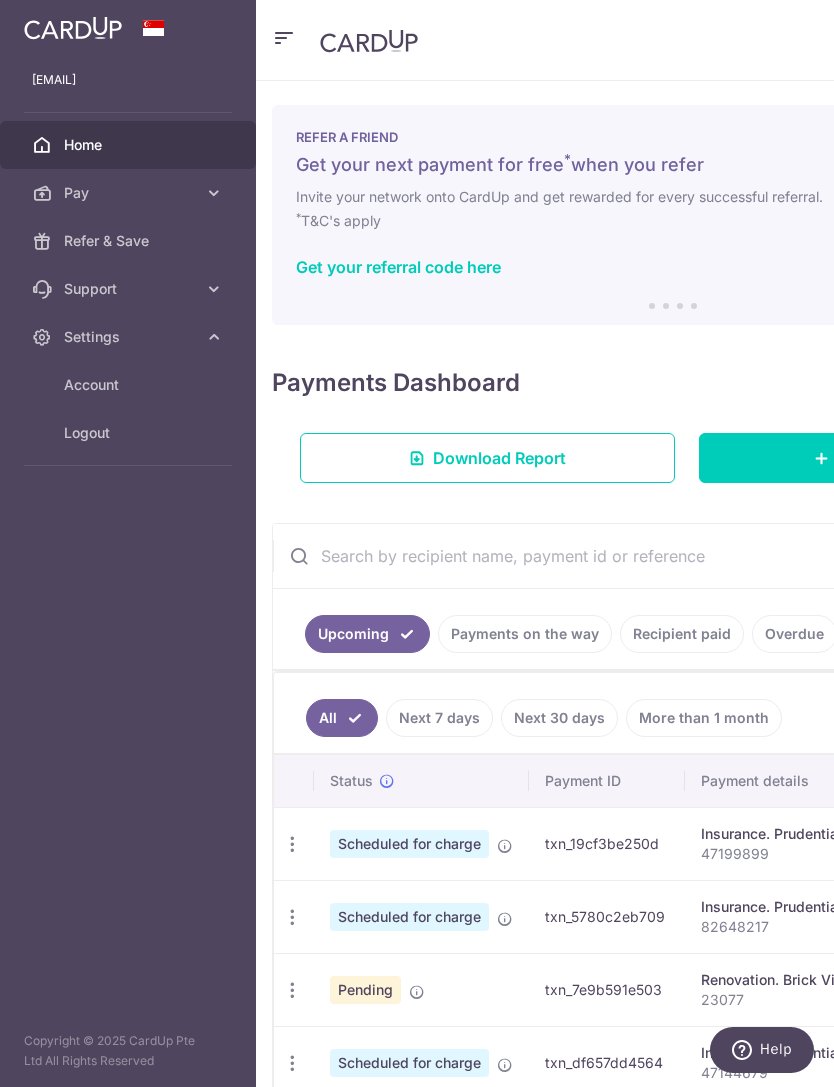 click on "Logout" at bounding box center [128, 433] 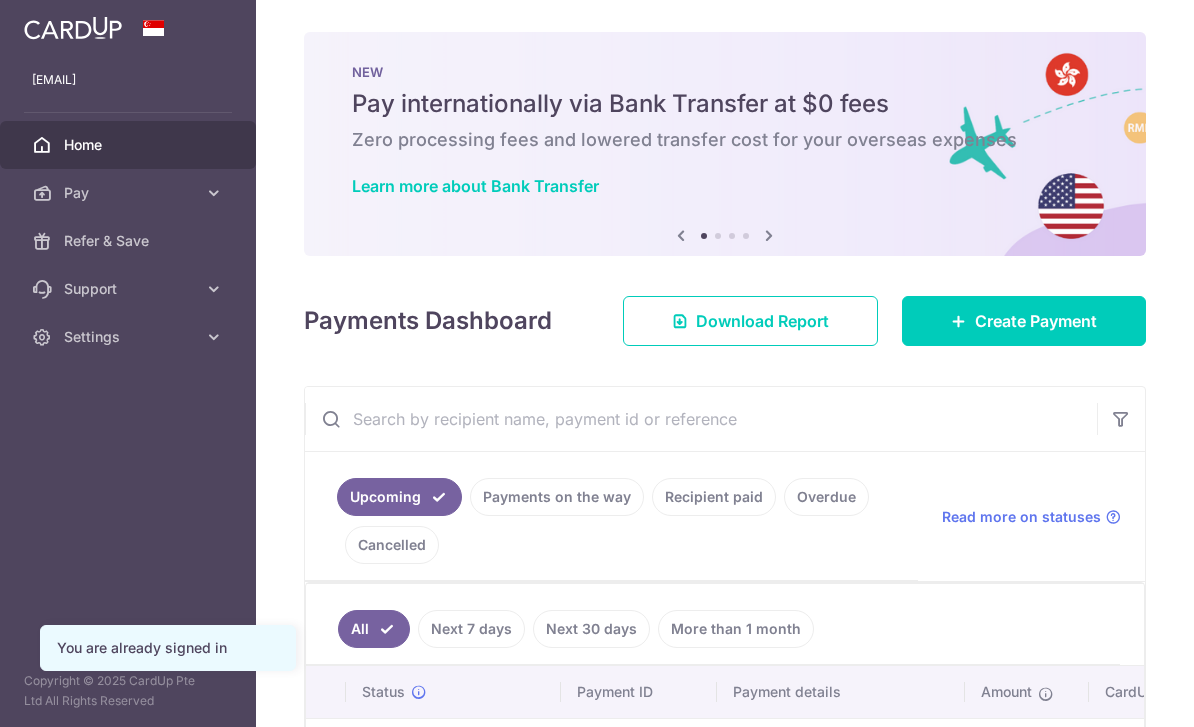 scroll, scrollTop: 0, scrollLeft: 0, axis: both 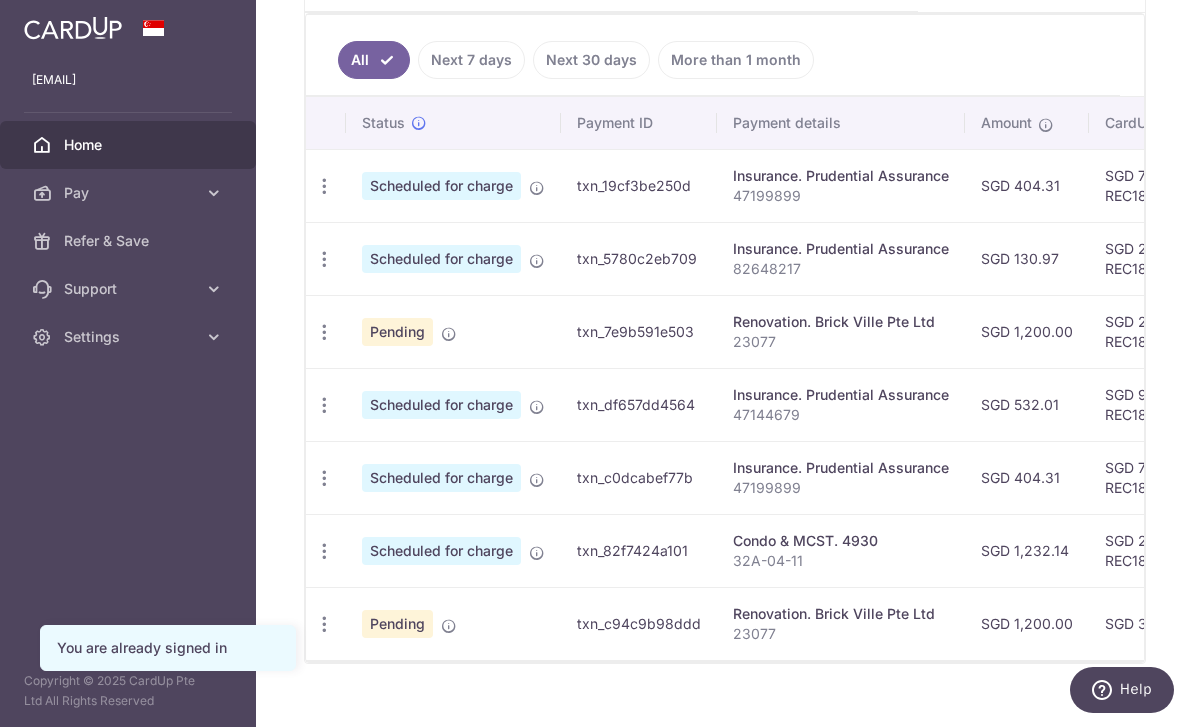 click at bounding box center (324, 186) 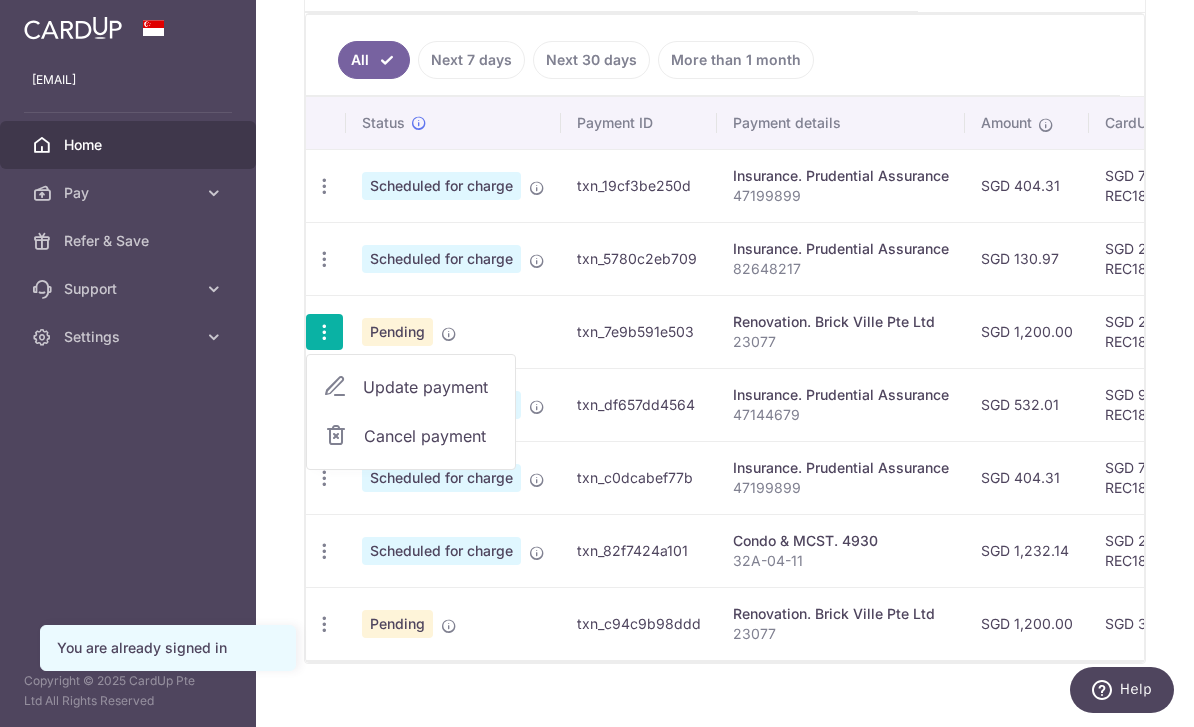 click on "Cancel payment" at bounding box center [431, 436] 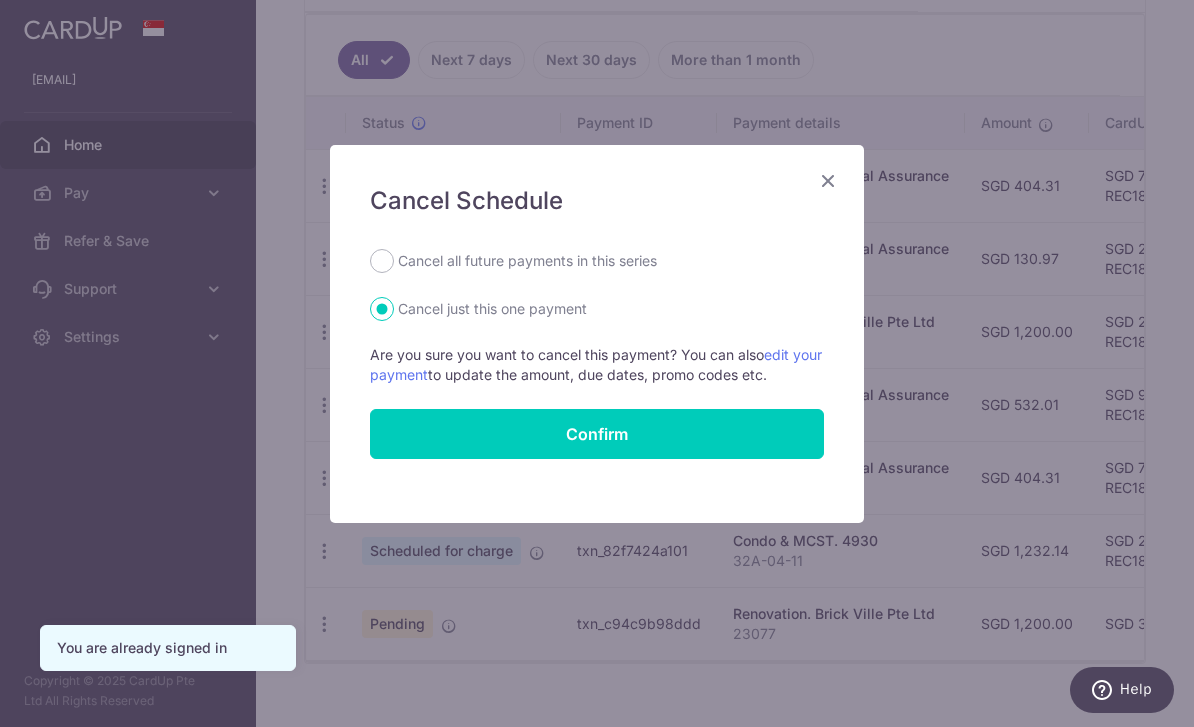 click on "Cancel all future payments in this series" at bounding box center (527, 261) 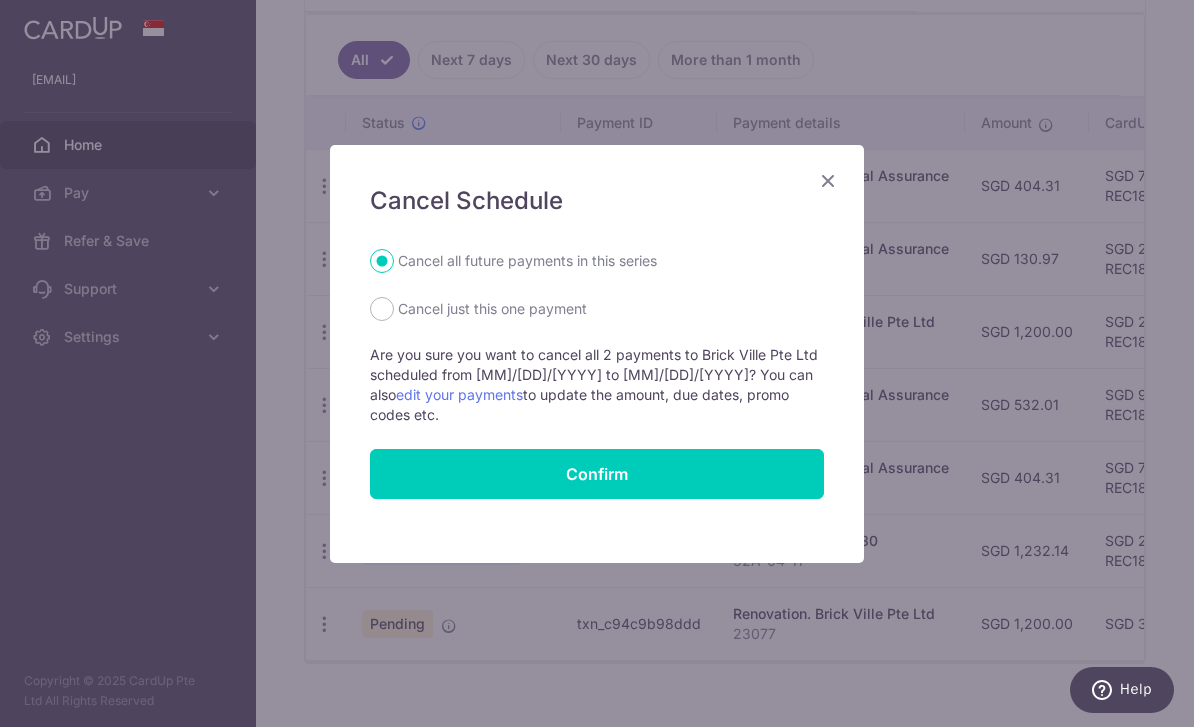 click on "Confirm" at bounding box center [597, 474] 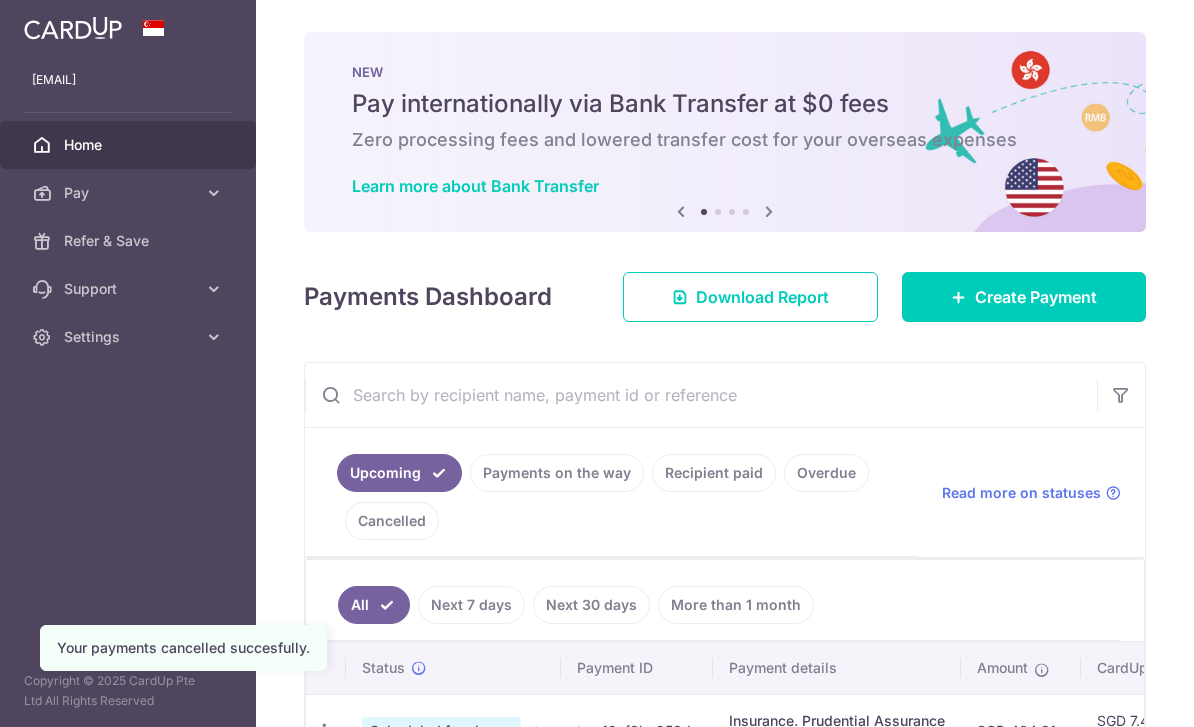 scroll, scrollTop: 0, scrollLeft: 0, axis: both 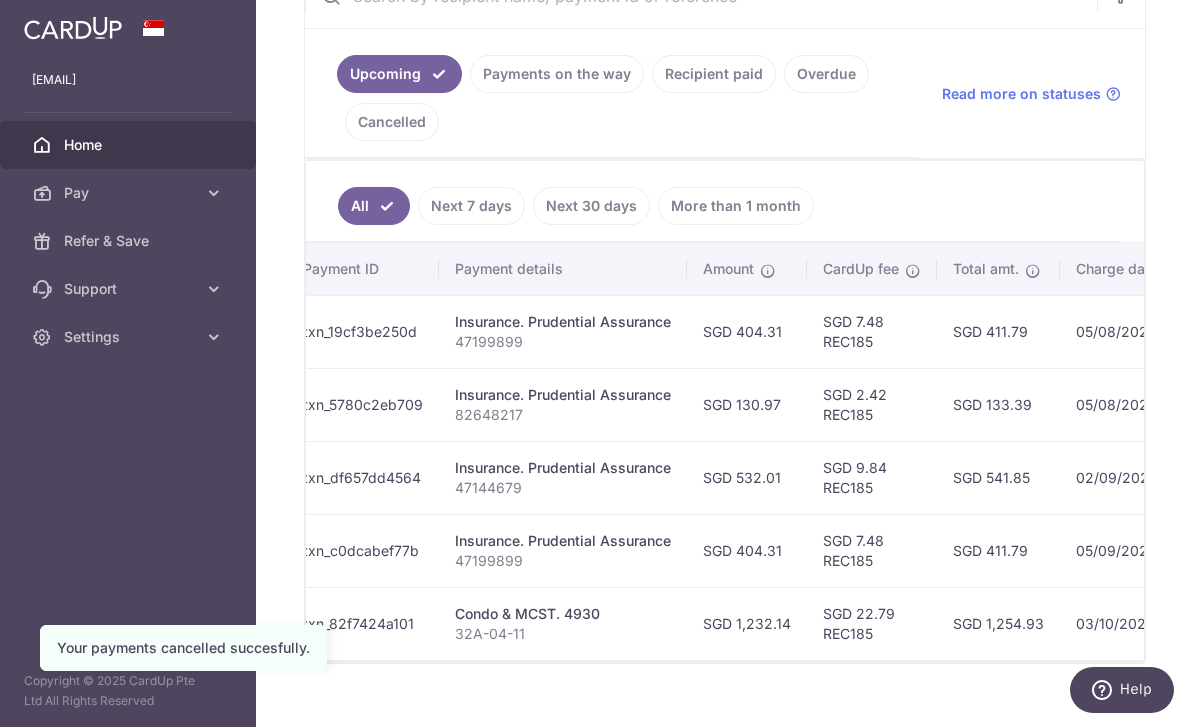 click on "Recipient paid" at bounding box center (714, 74) 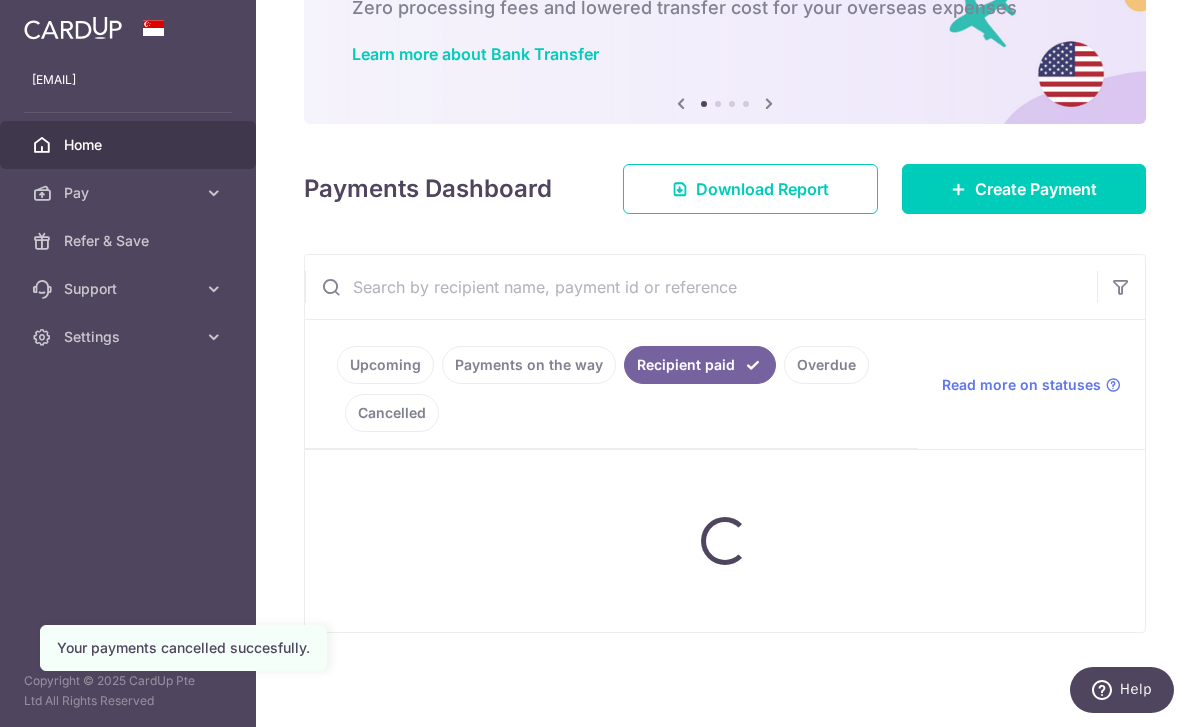 scroll, scrollTop: 0, scrollLeft: 0, axis: both 